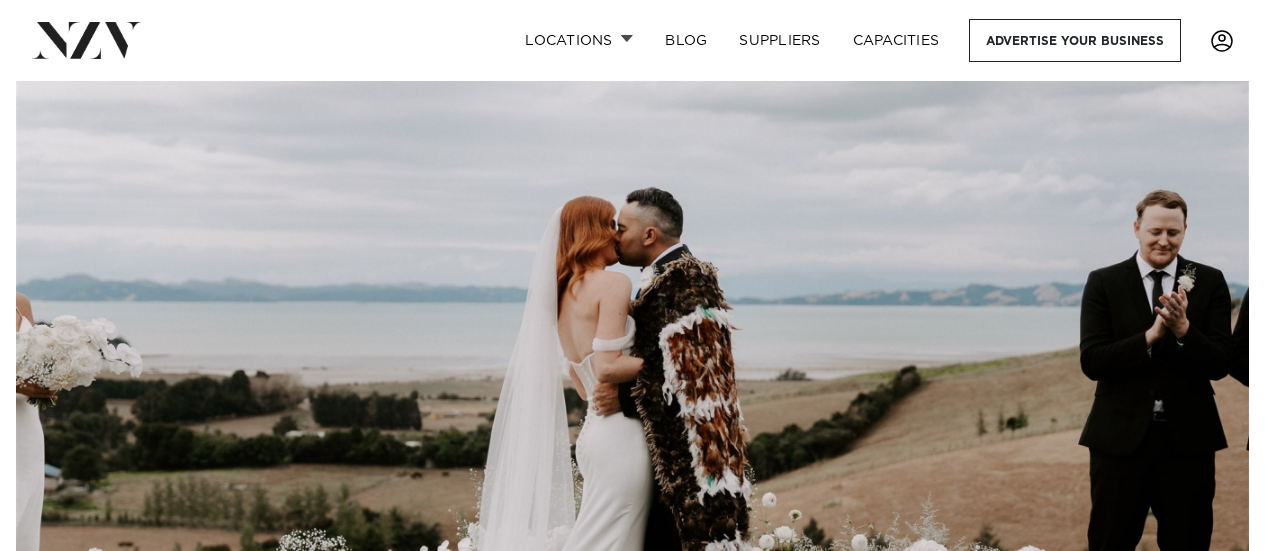 scroll, scrollTop: 0, scrollLeft: 0, axis: both 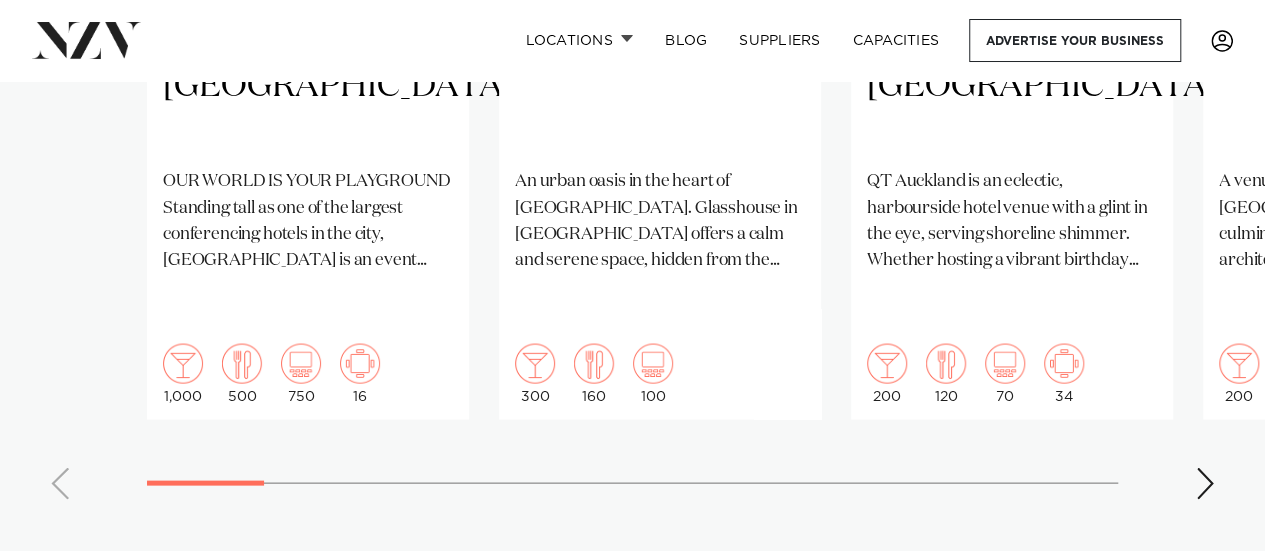 click at bounding box center [1205, 483] 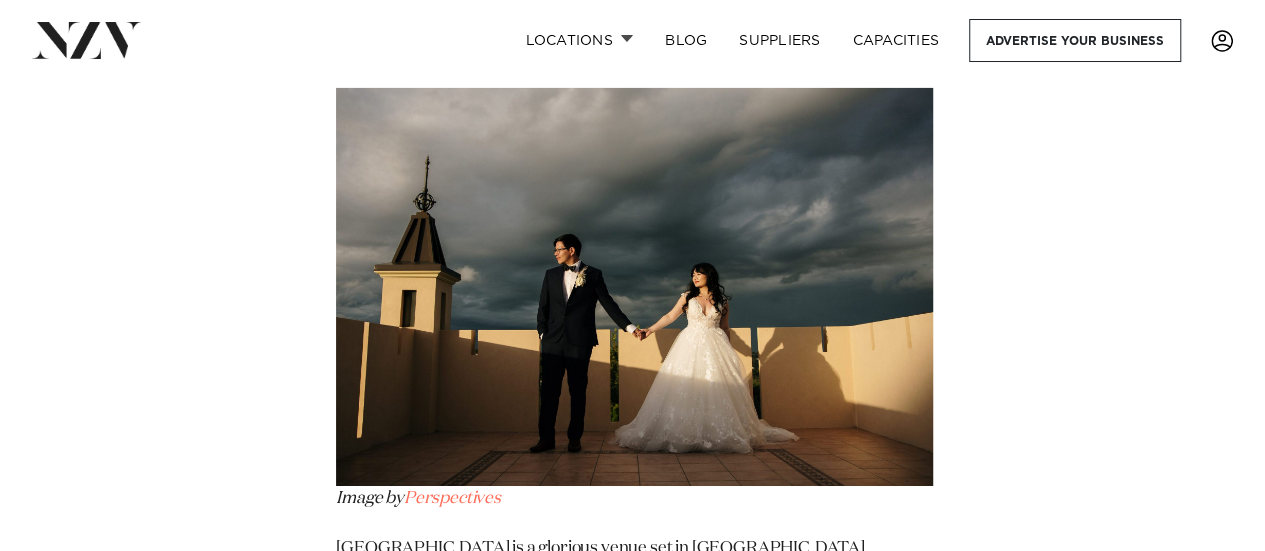 scroll, scrollTop: 3319, scrollLeft: 0, axis: vertical 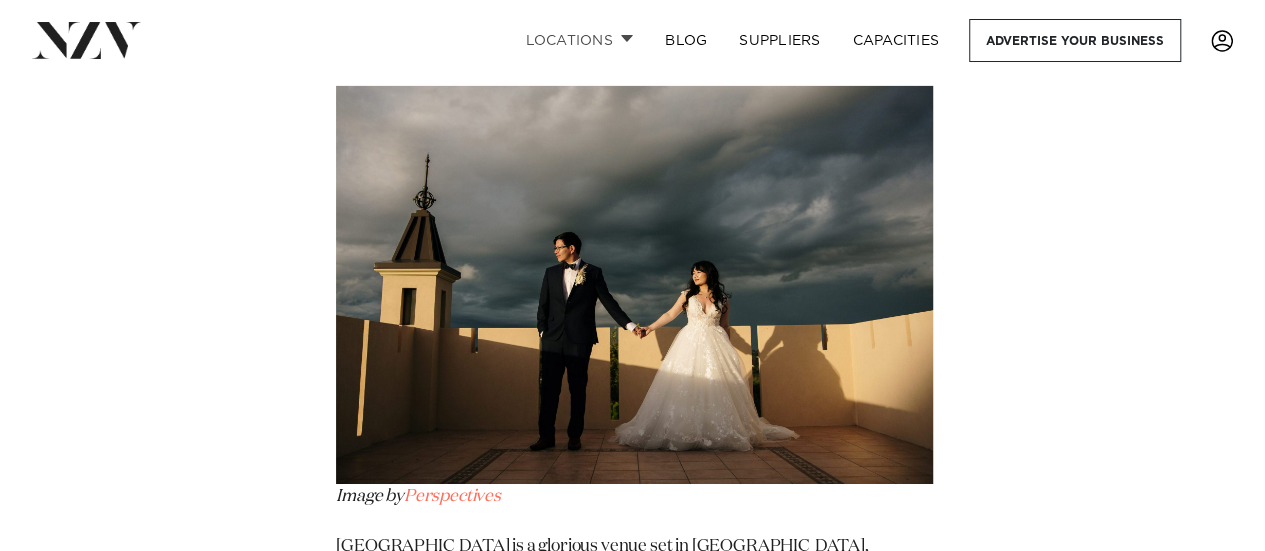click on "Locations" at bounding box center [579, 40] 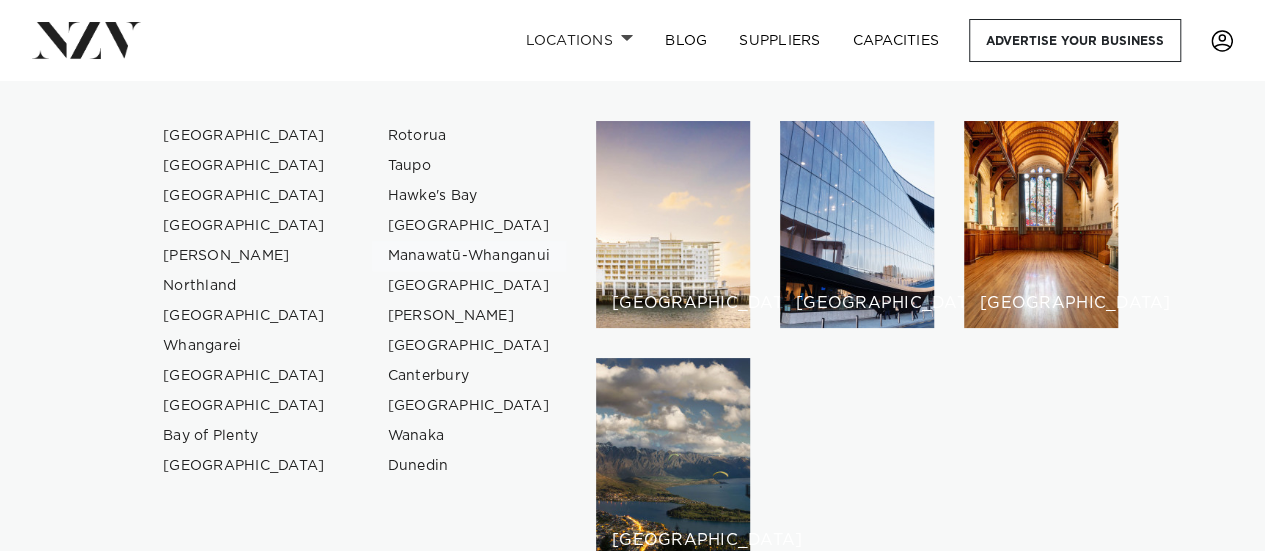 scroll, scrollTop: 3438, scrollLeft: 0, axis: vertical 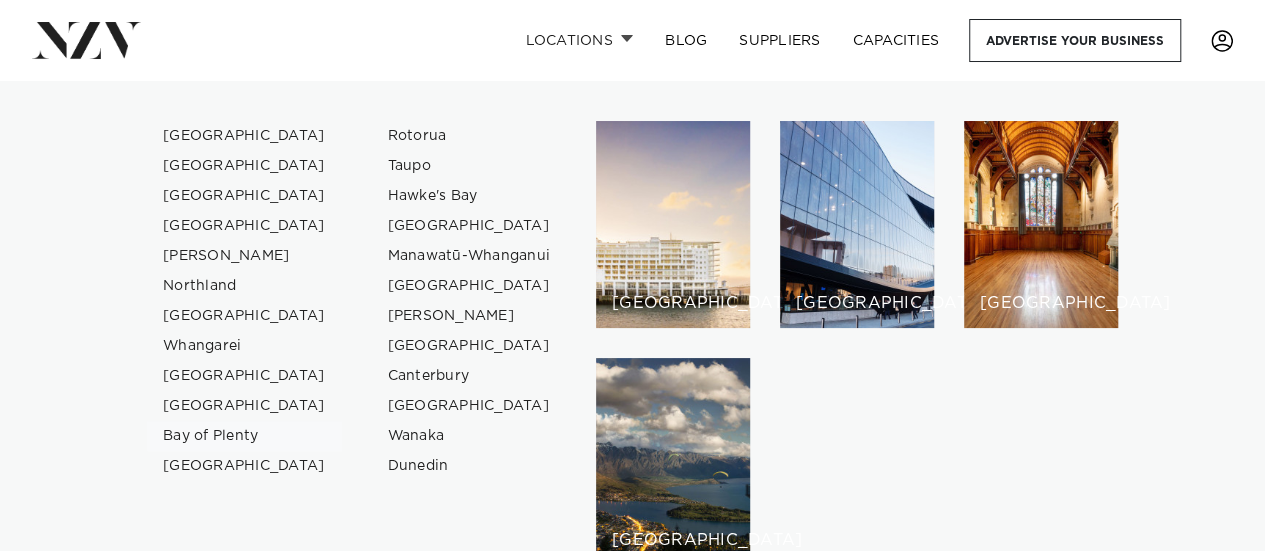 click on "Bay of Plenty" at bounding box center (244, 436) 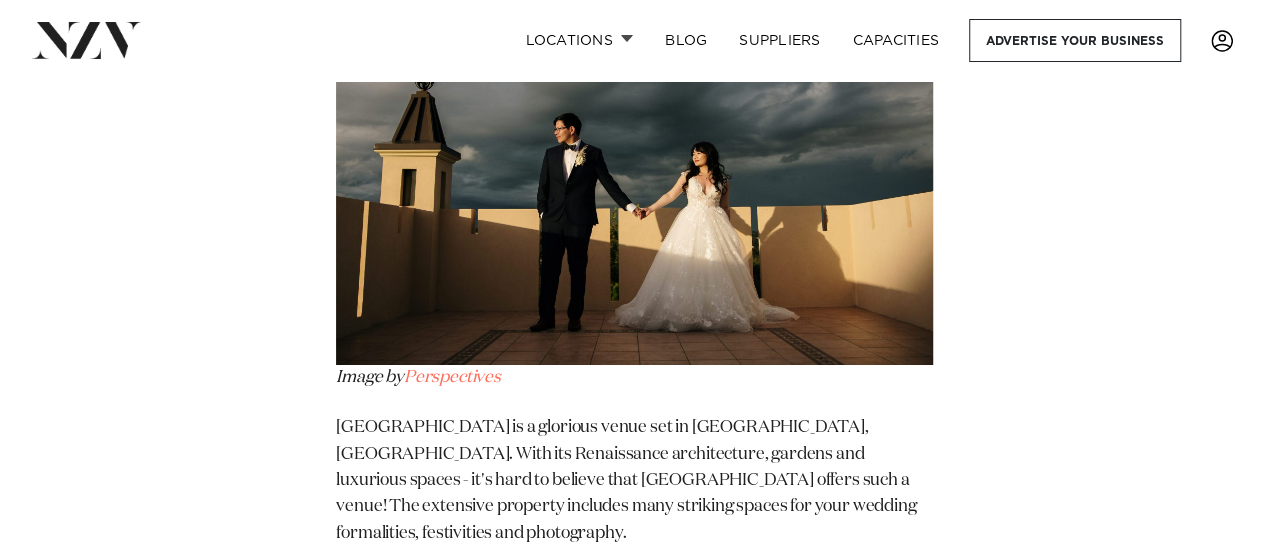 scroll, scrollTop: 3903, scrollLeft: 0, axis: vertical 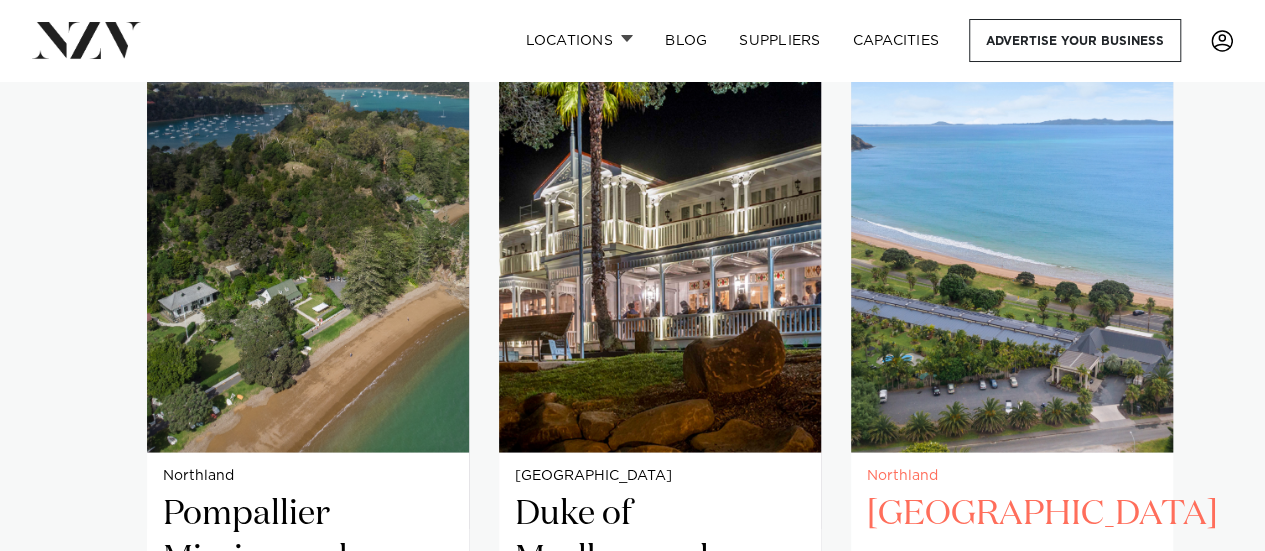 click on "[GEOGRAPHIC_DATA]" at bounding box center [1012, 558] 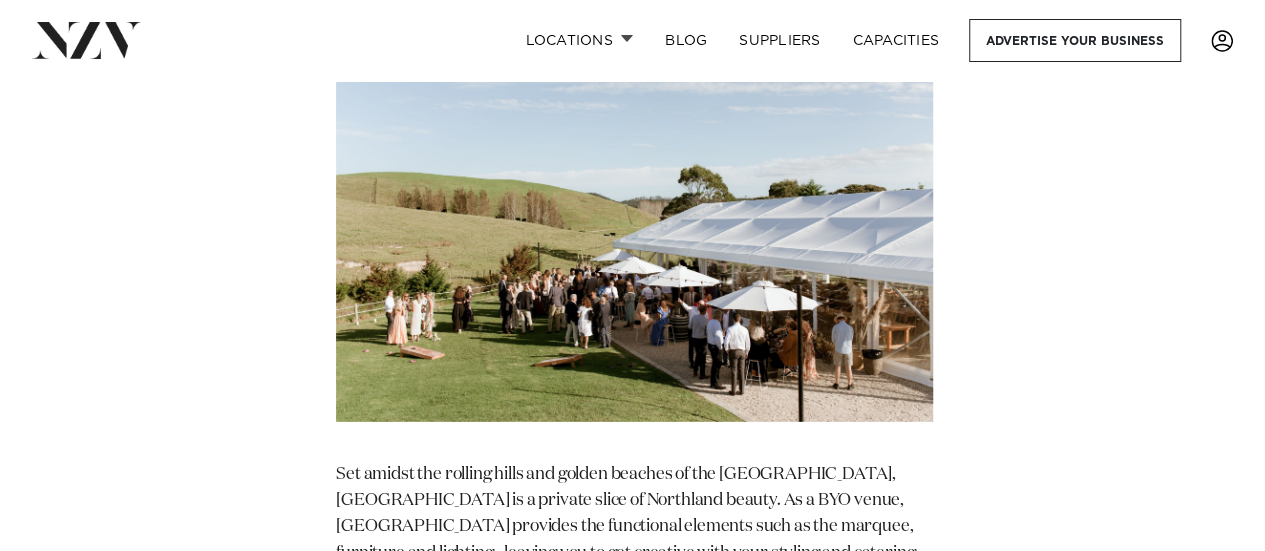 scroll, scrollTop: 2783, scrollLeft: 0, axis: vertical 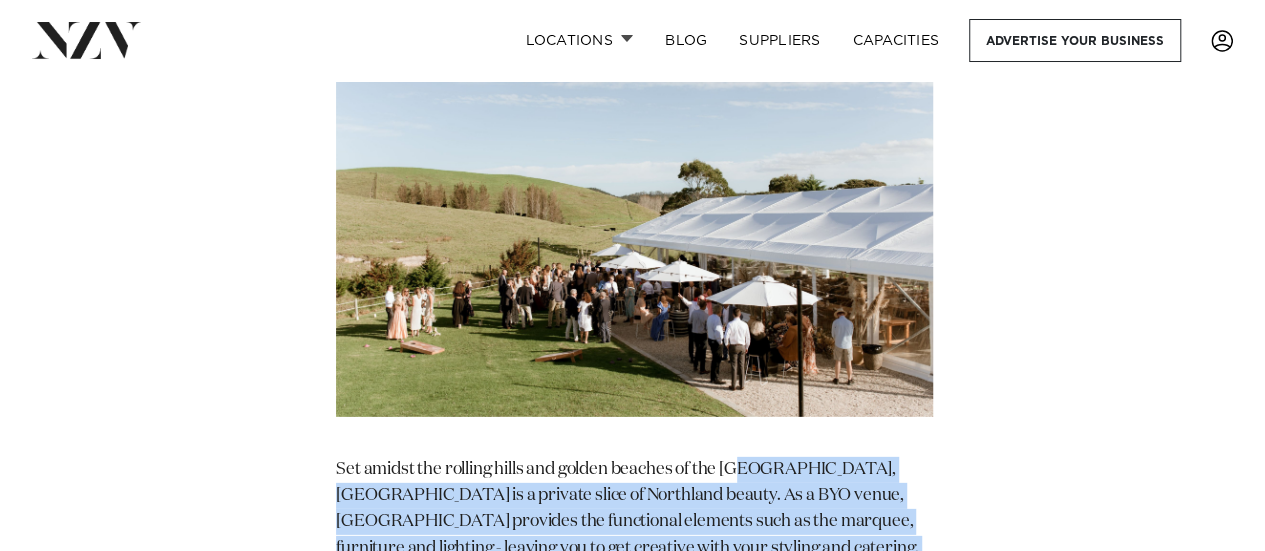 drag, startPoint x: 748, startPoint y: 415, endPoint x: 738, endPoint y: 526, distance: 111.44954 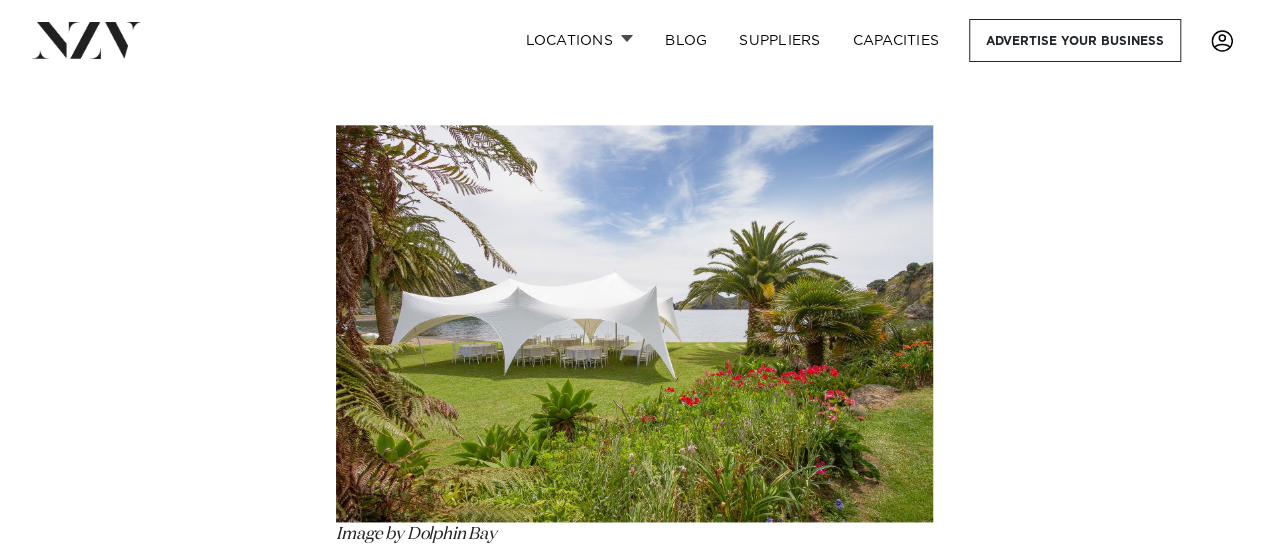scroll, scrollTop: 5027, scrollLeft: 0, axis: vertical 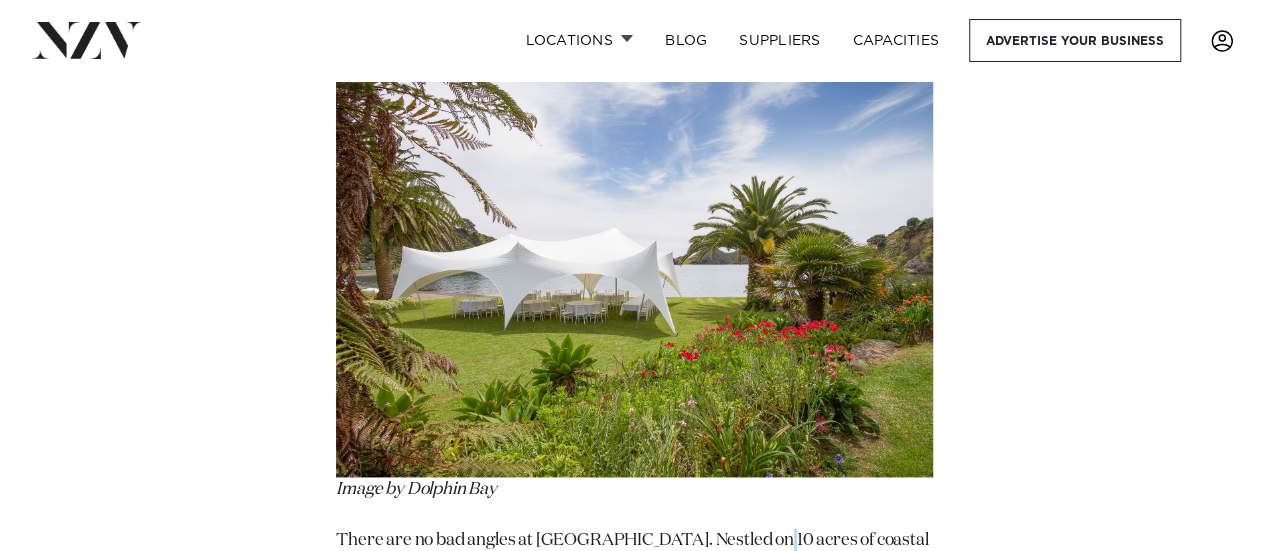 drag, startPoint x: 753, startPoint y: 434, endPoint x: 760, endPoint y: 446, distance: 13.892444 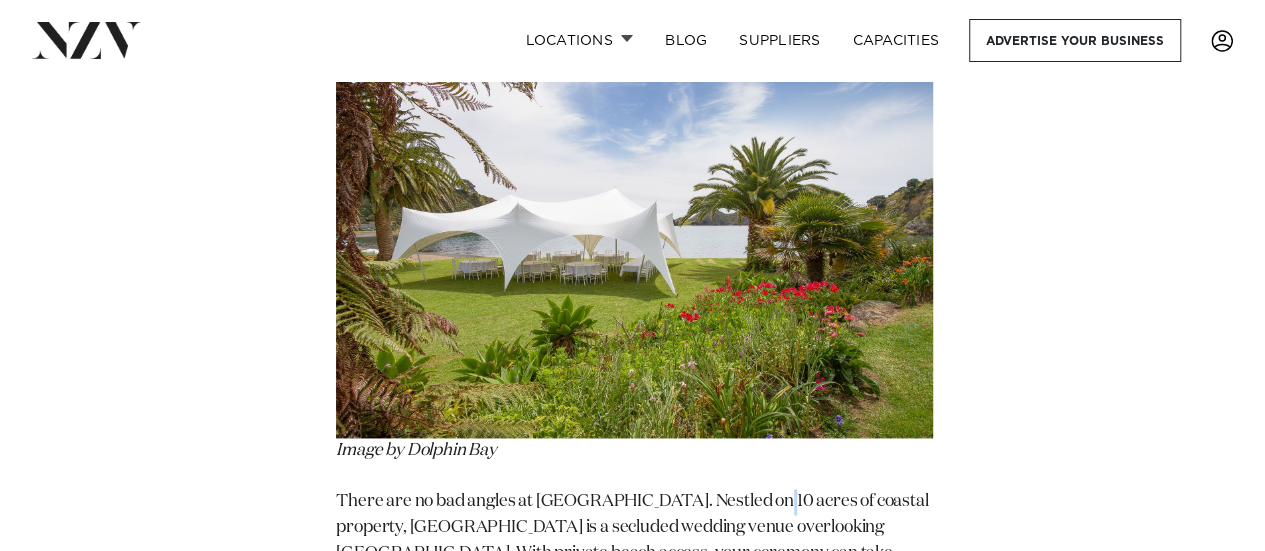 scroll, scrollTop: 5067, scrollLeft: 0, axis: vertical 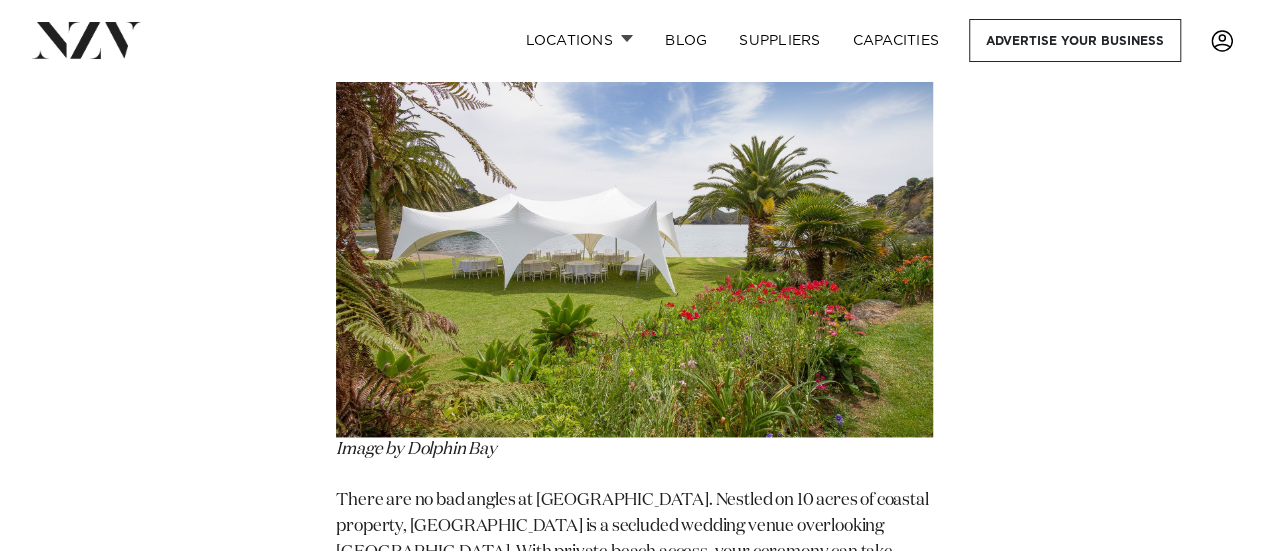 drag, startPoint x: 758, startPoint y: 469, endPoint x: 764, endPoint y: 518, distance: 49.365982 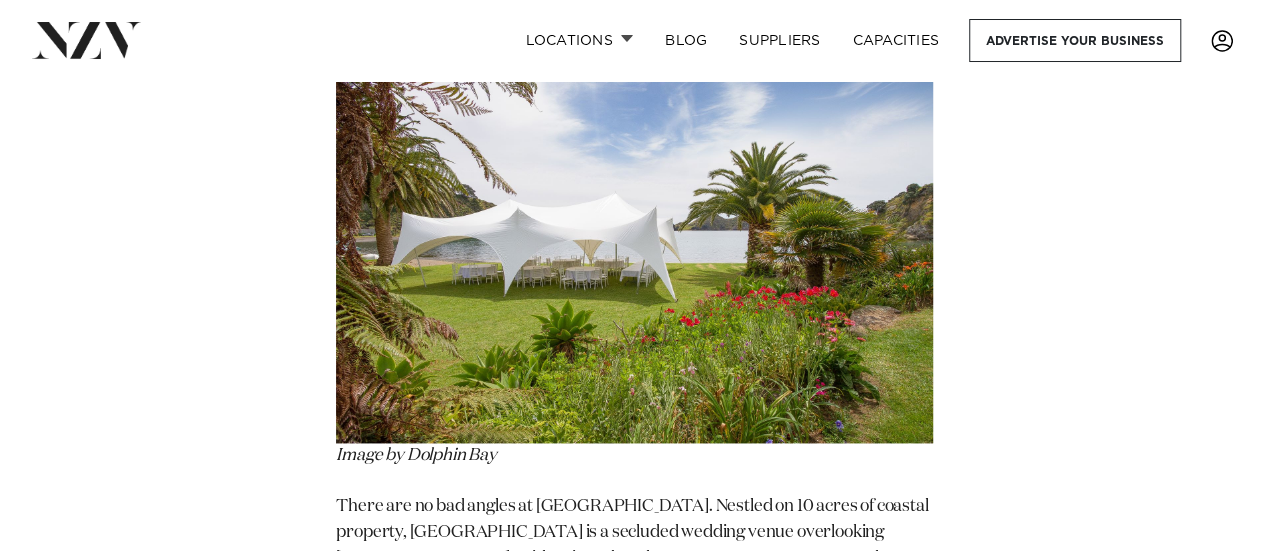 scroll, scrollTop: 5059, scrollLeft: 0, axis: vertical 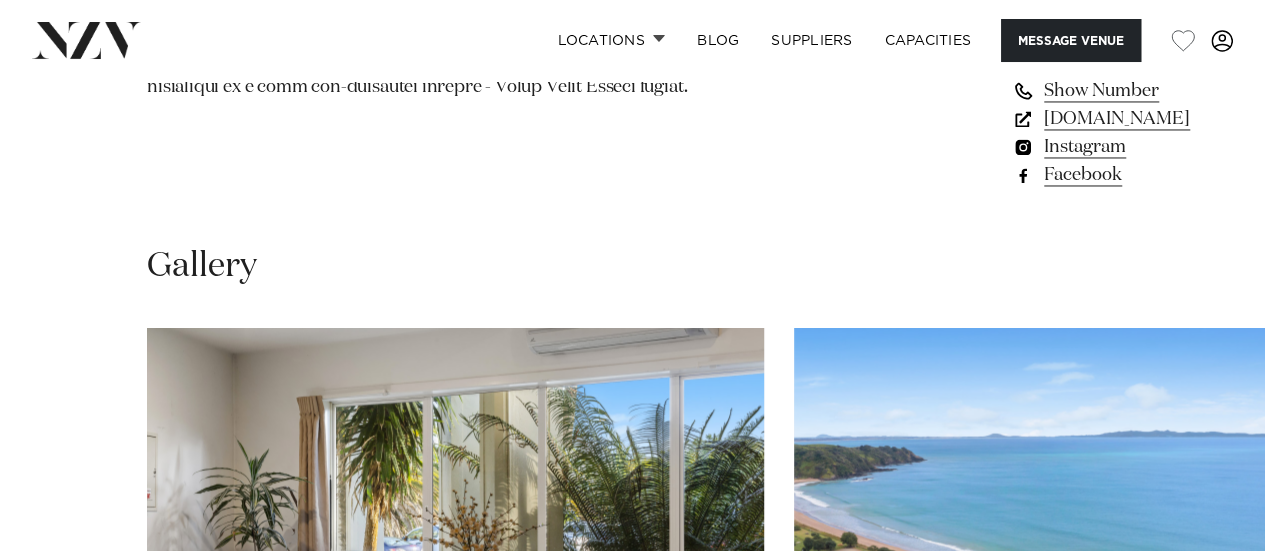 click on "taipabeachresort.co.nz" at bounding box center [1102, 119] 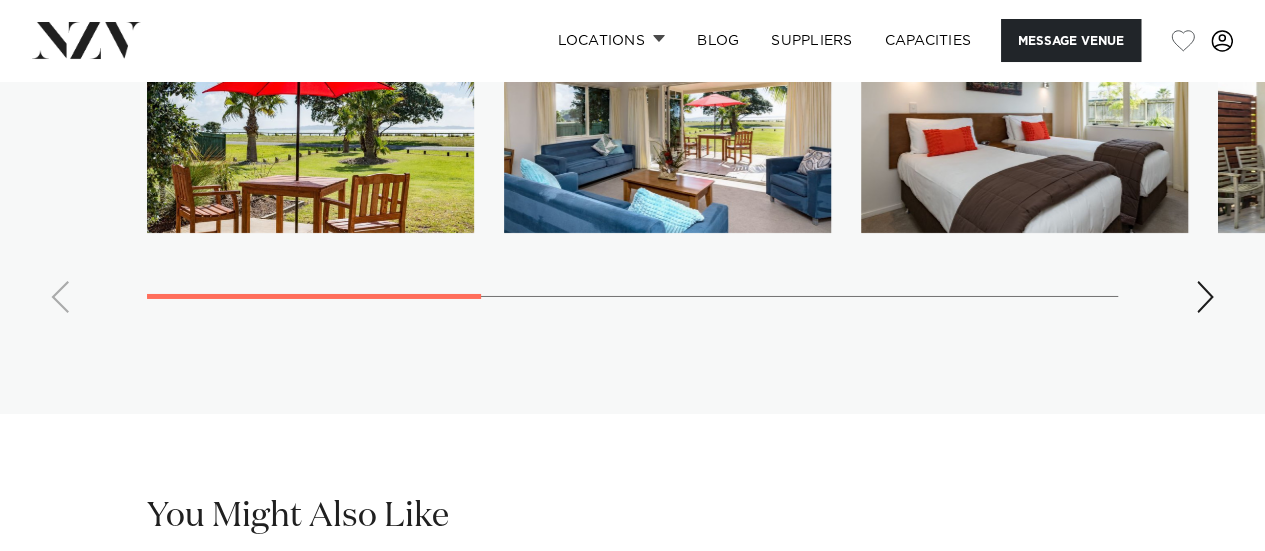scroll, scrollTop: 3369, scrollLeft: 0, axis: vertical 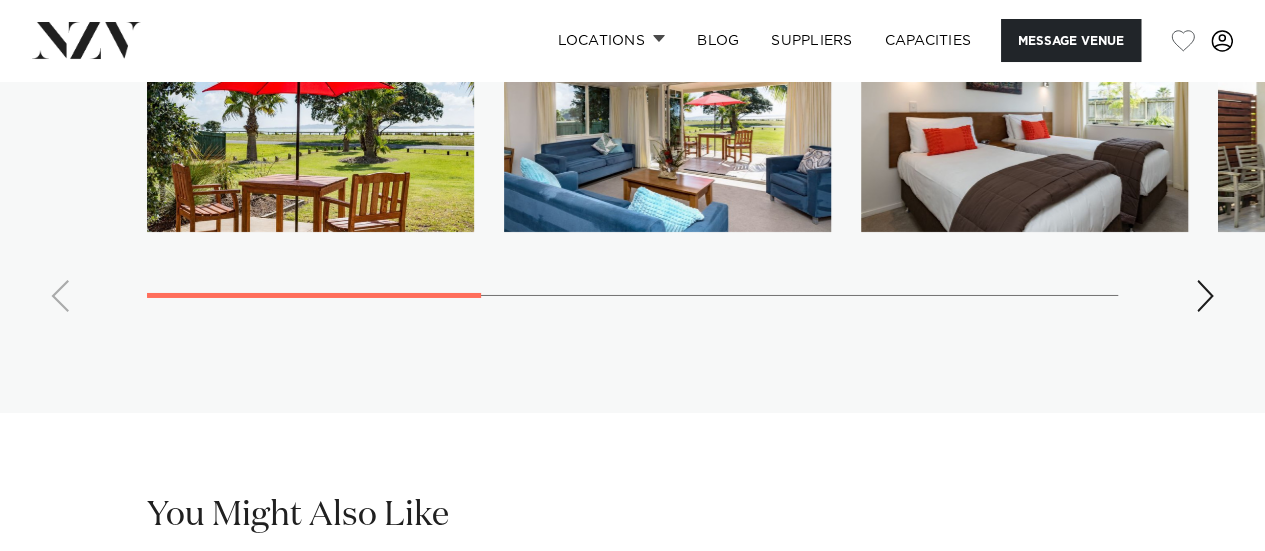 click at bounding box center [1205, 296] 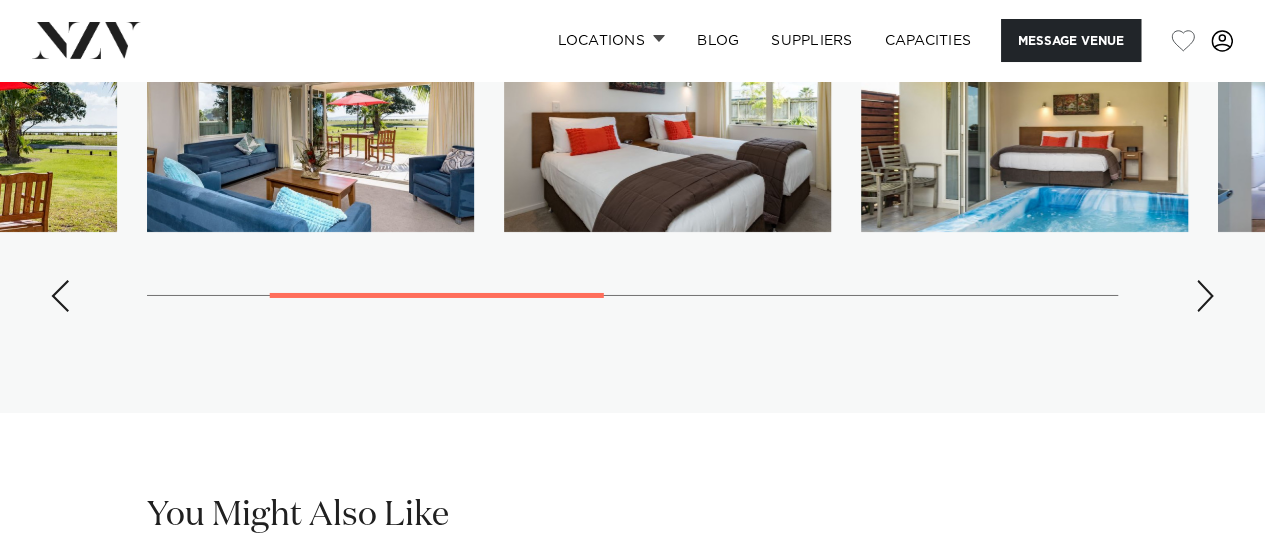click at bounding box center (1205, 296) 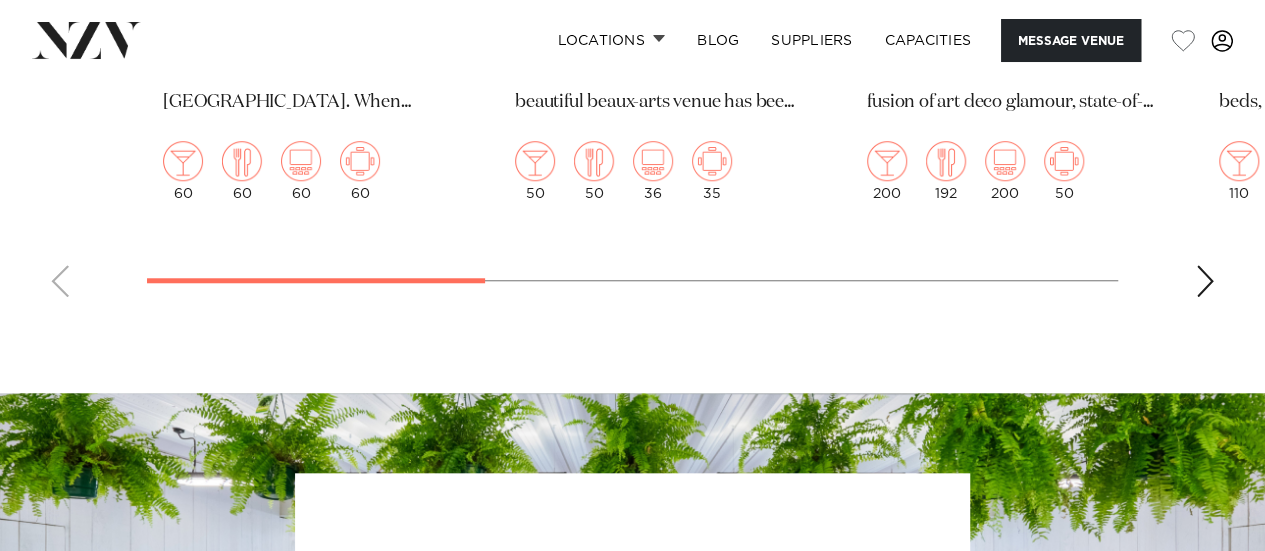 scroll, scrollTop: 4566, scrollLeft: 0, axis: vertical 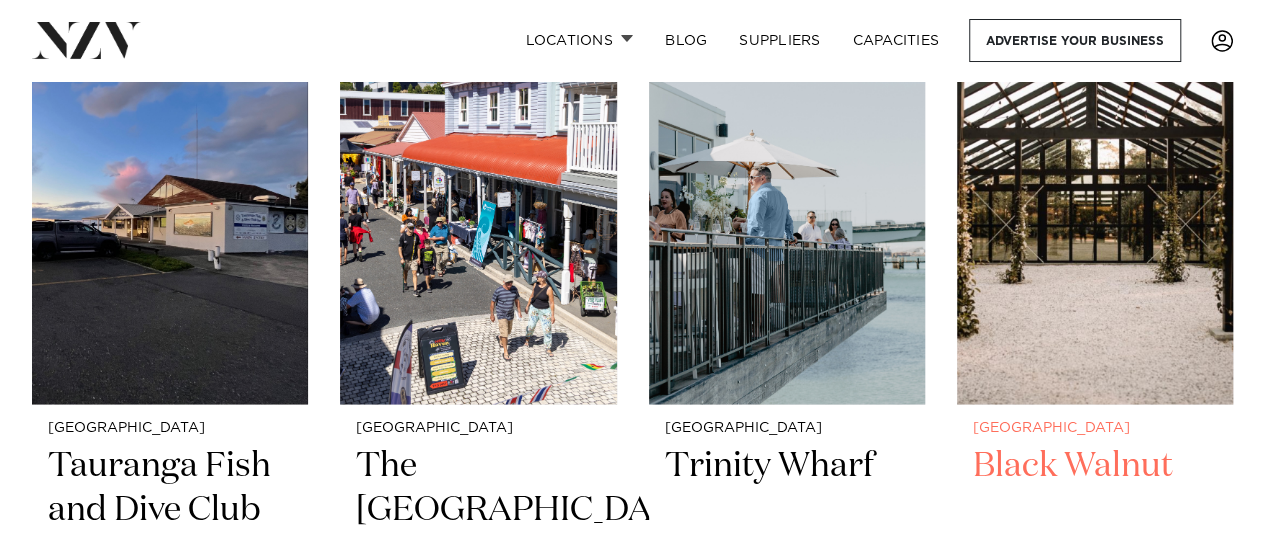 click on "Black Walnut" at bounding box center (1095, 510) 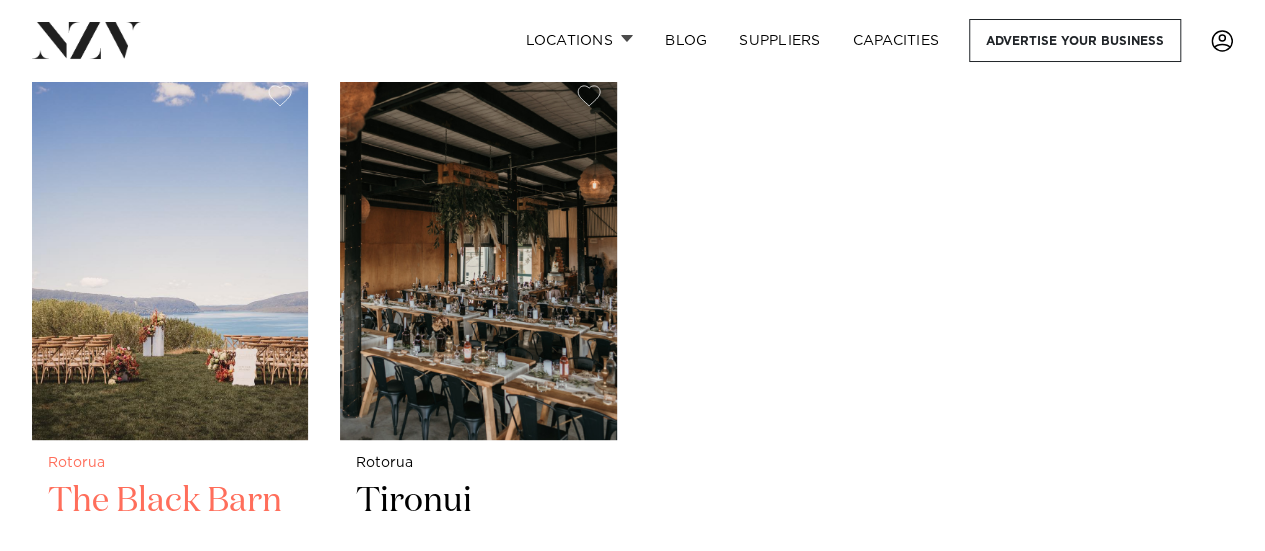 scroll, scrollTop: 4040, scrollLeft: 0, axis: vertical 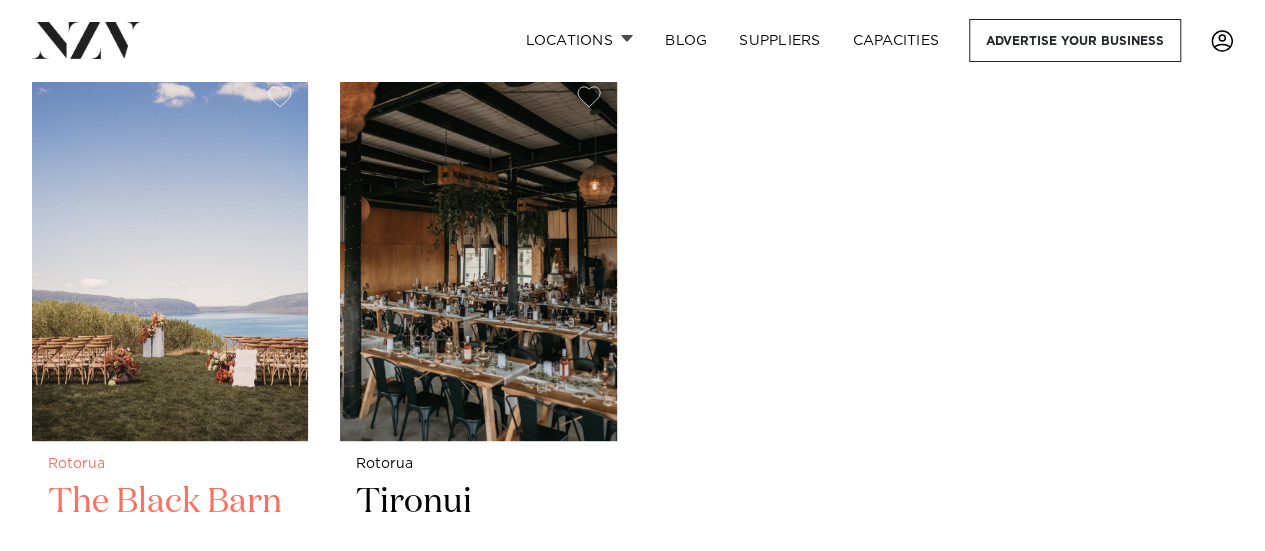 click at bounding box center (170, 255) 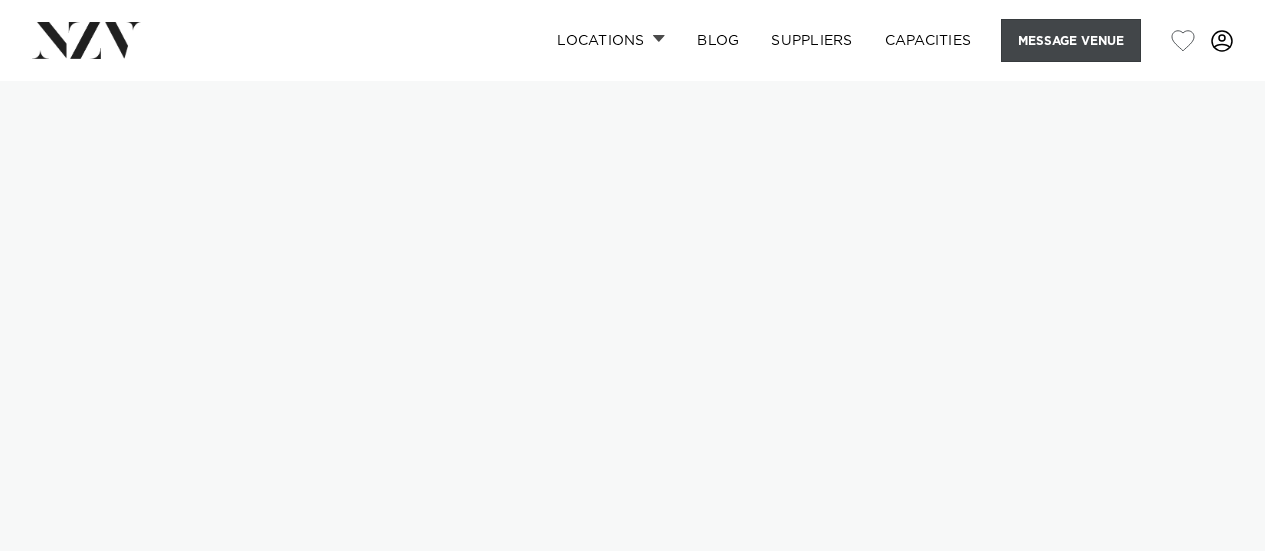 scroll, scrollTop: 0, scrollLeft: 0, axis: both 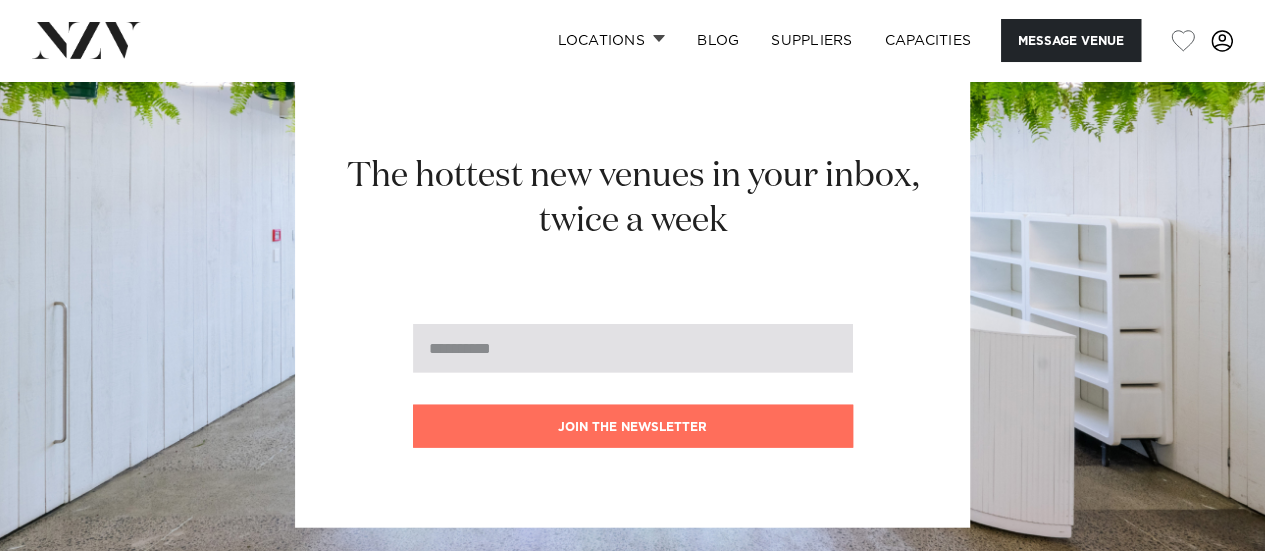 click at bounding box center (633, 348) 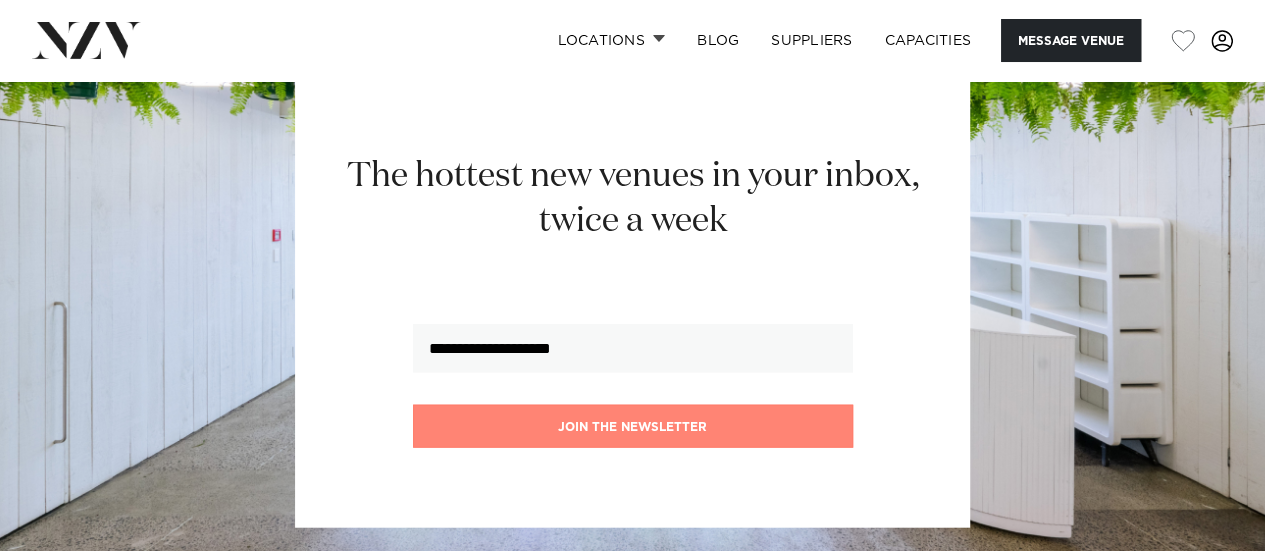 click on "Join the newsletter" at bounding box center (633, 426) 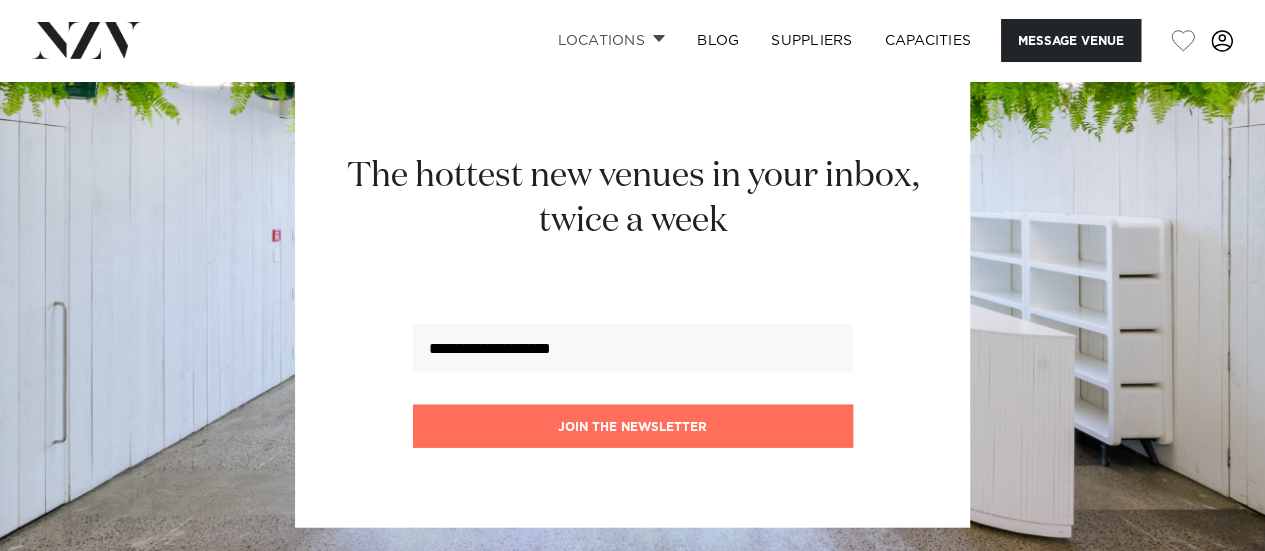 type 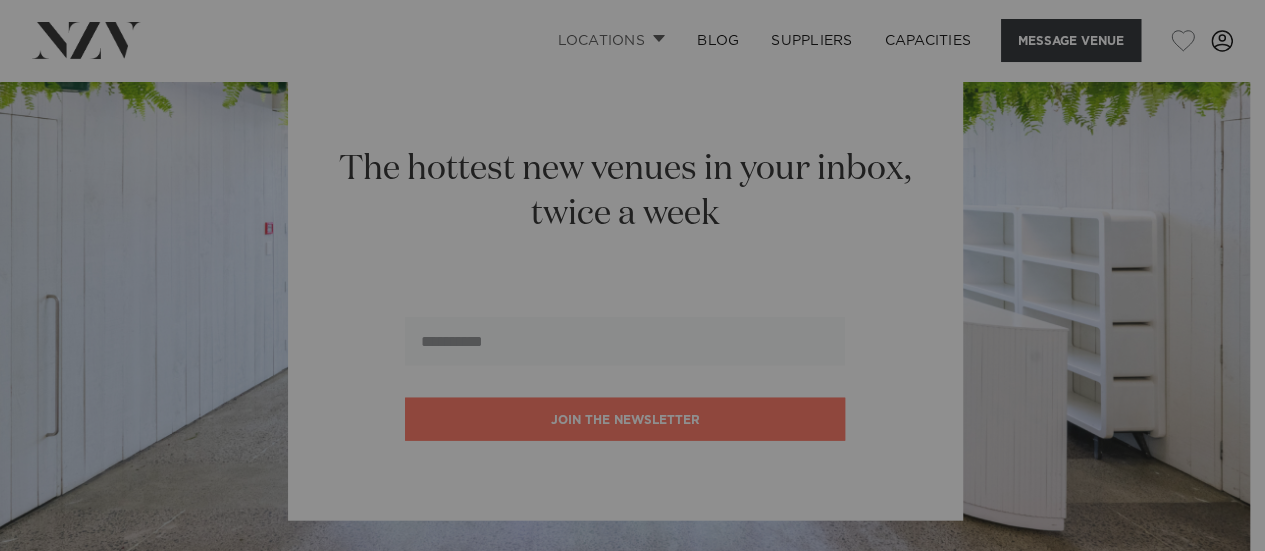 scroll, scrollTop: 2144, scrollLeft: 0, axis: vertical 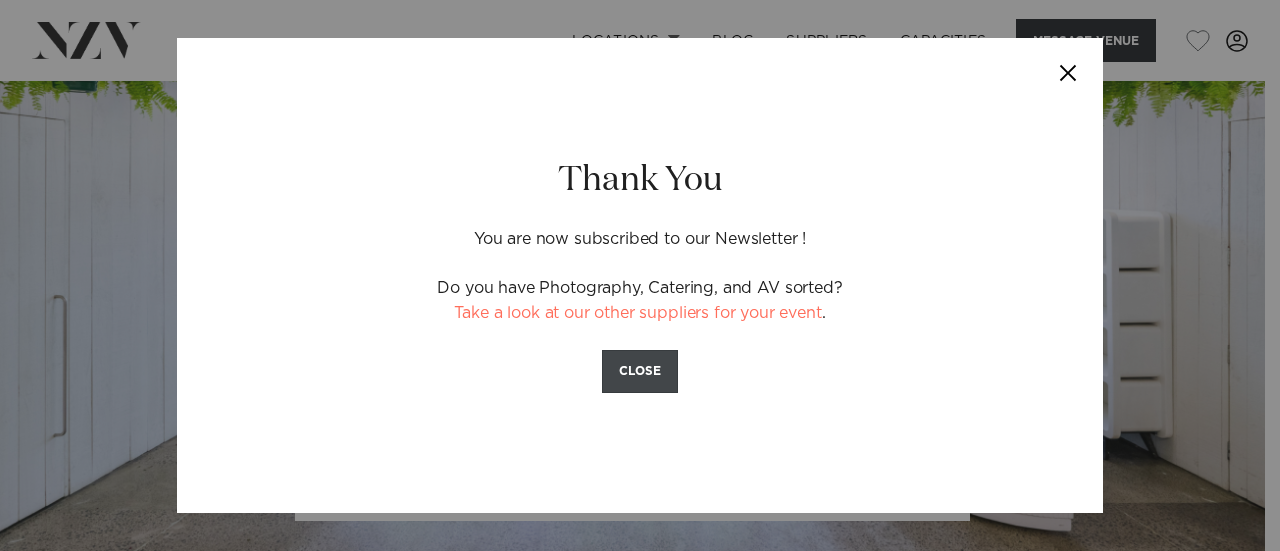 click on "CLOSE" at bounding box center [640, 371] 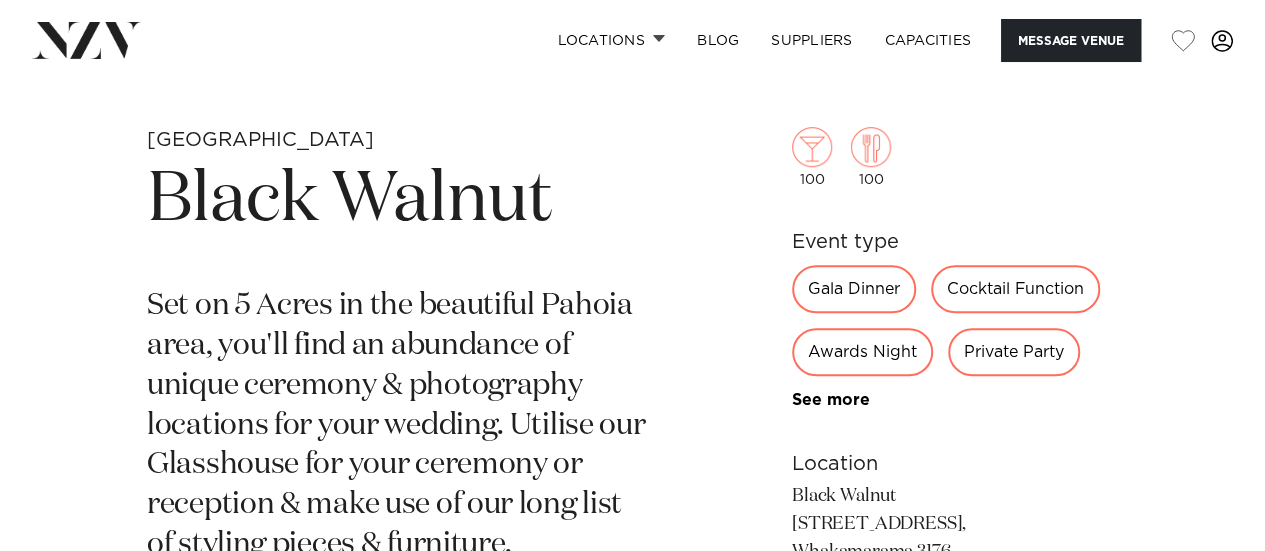 scroll, scrollTop: 628, scrollLeft: 0, axis: vertical 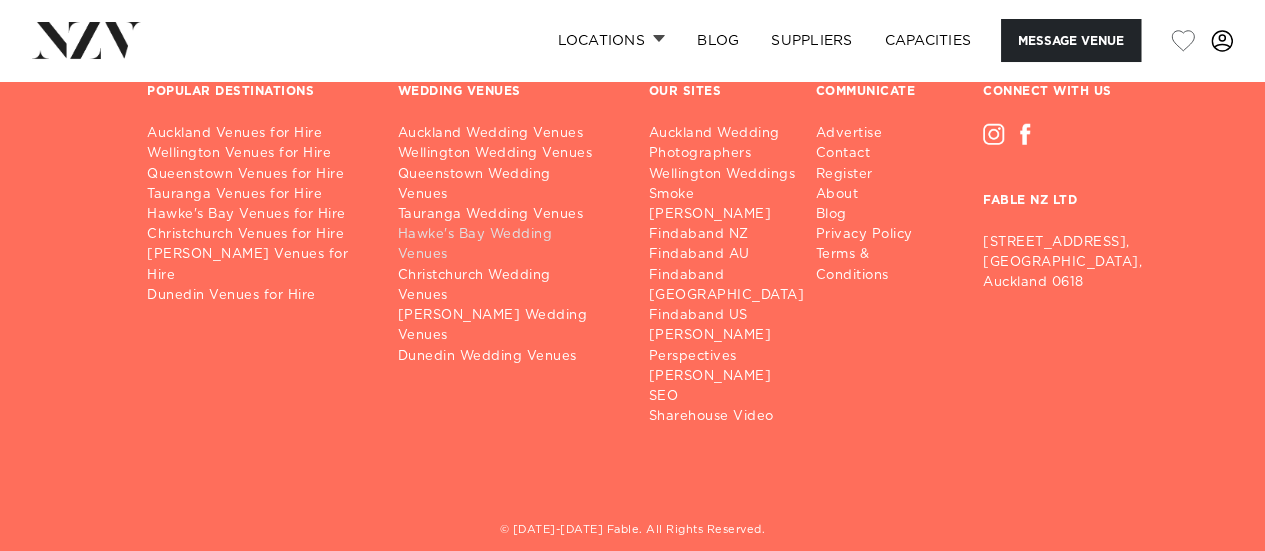 click on "Tauranga Wedding Venues" at bounding box center [507, 215] 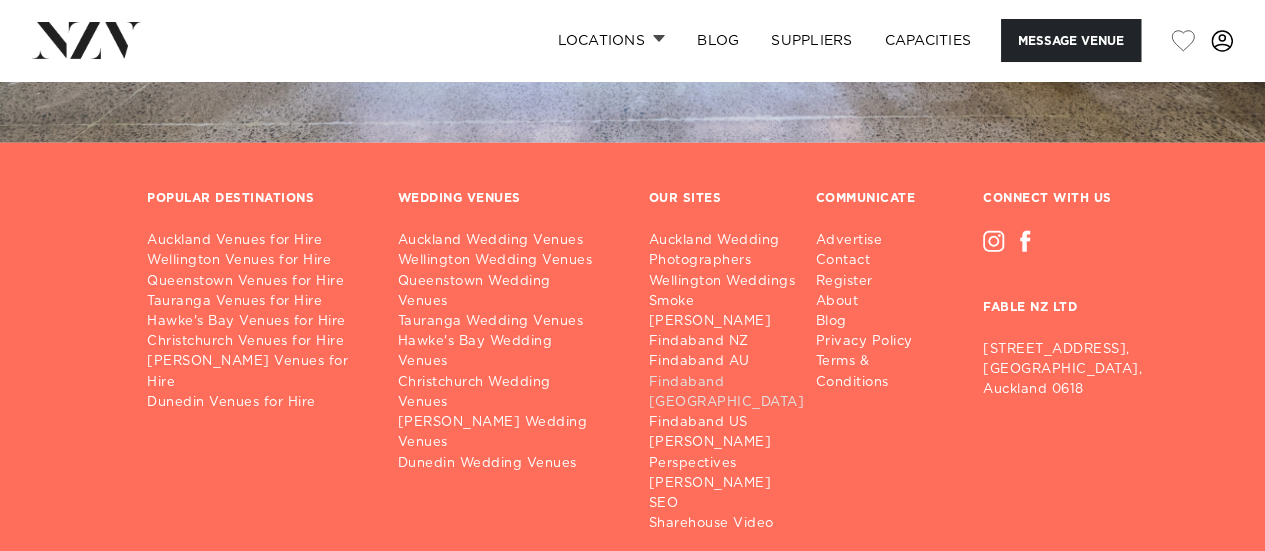 scroll, scrollTop: 2582, scrollLeft: 0, axis: vertical 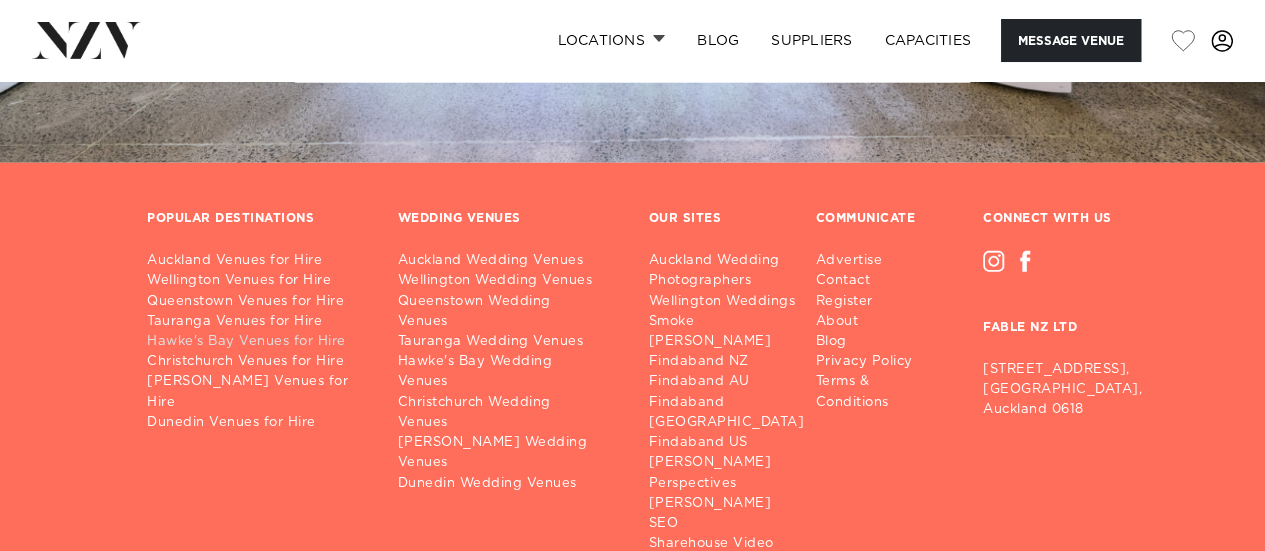 click on "Hawke's Bay Venues for Hire" at bounding box center [256, 342] 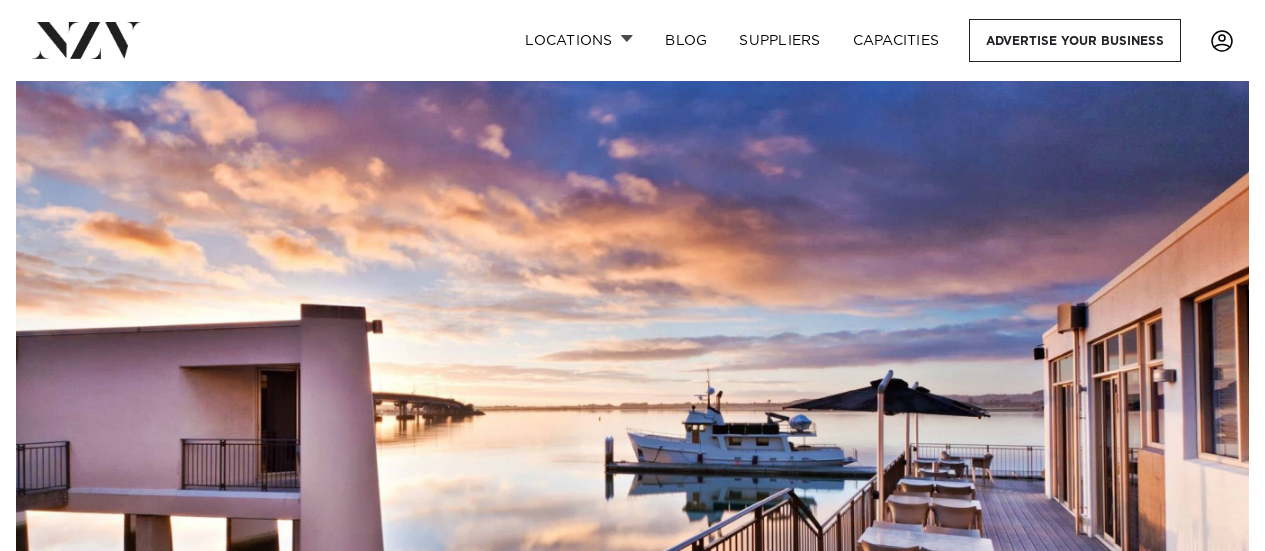 scroll, scrollTop: 0, scrollLeft: 0, axis: both 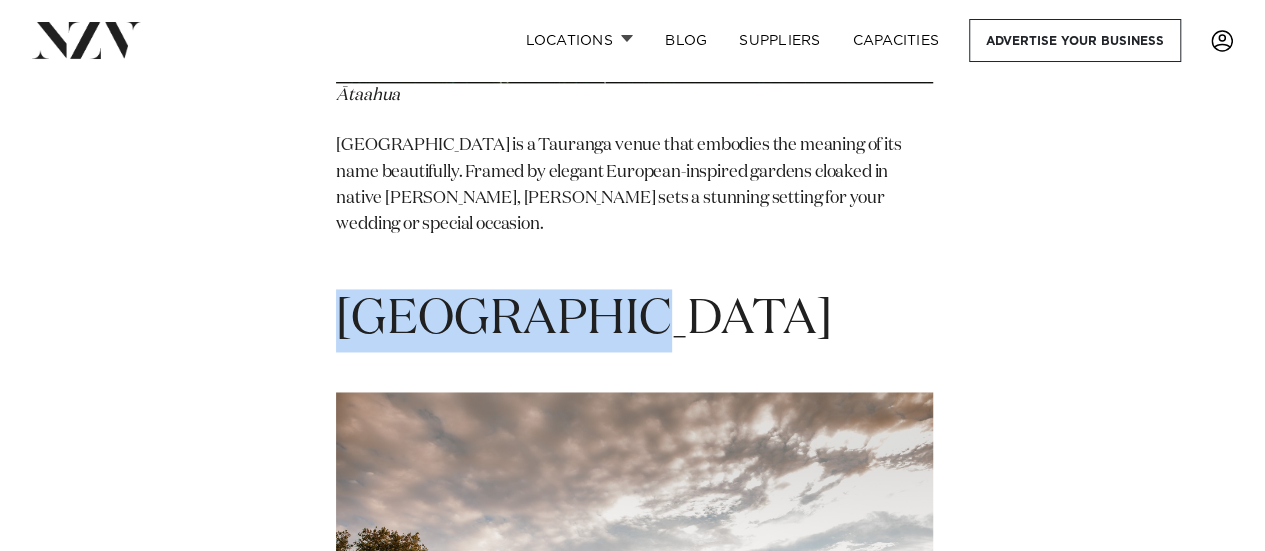 drag, startPoint x: 618, startPoint y: 159, endPoint x: 326, endPoint y: 156, distance: 292.0154 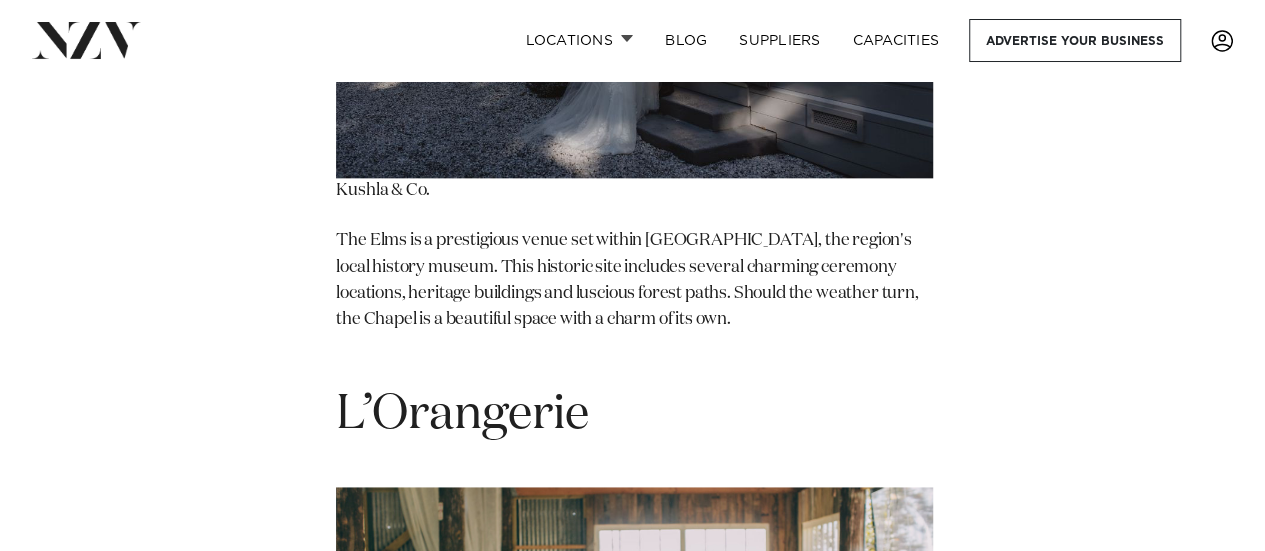 scroll, scrollTop: 8754, scrollLeft: 0, axis: vertical 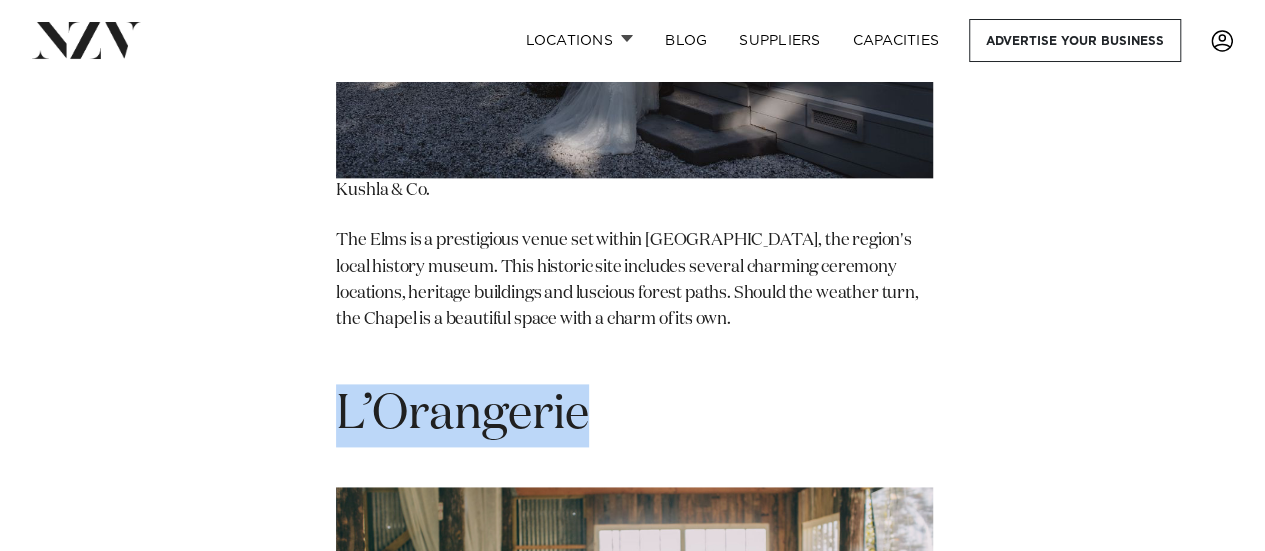 drag, startPoint x: 597, startPoint y: 231, endPoint x: 338, endPoint y: 242, distance: 259.2335 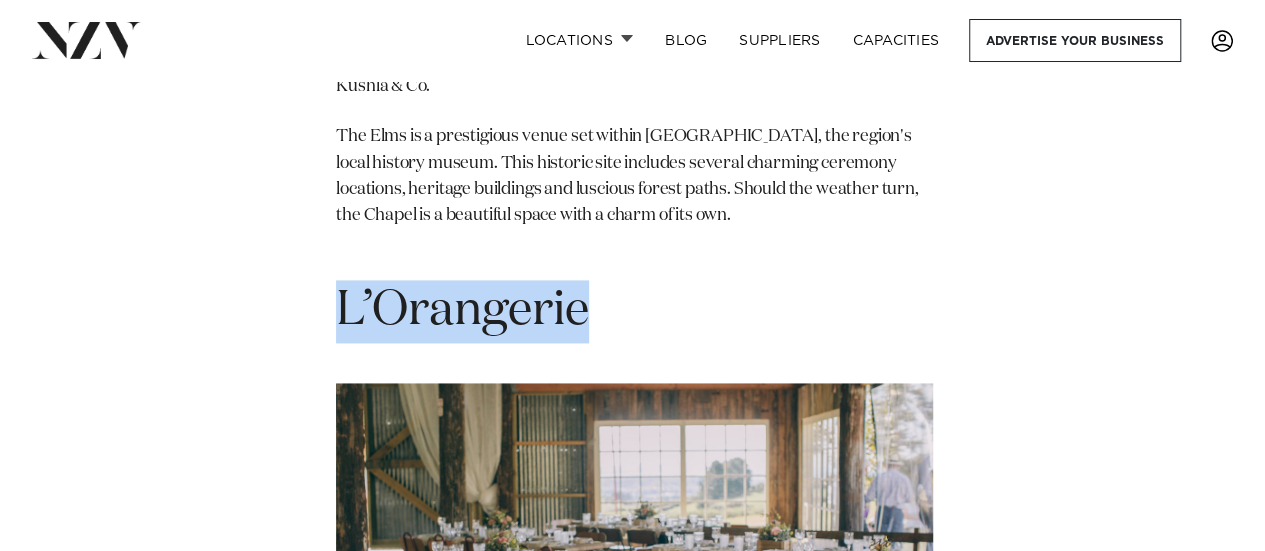 copy on "L’Orangerie" 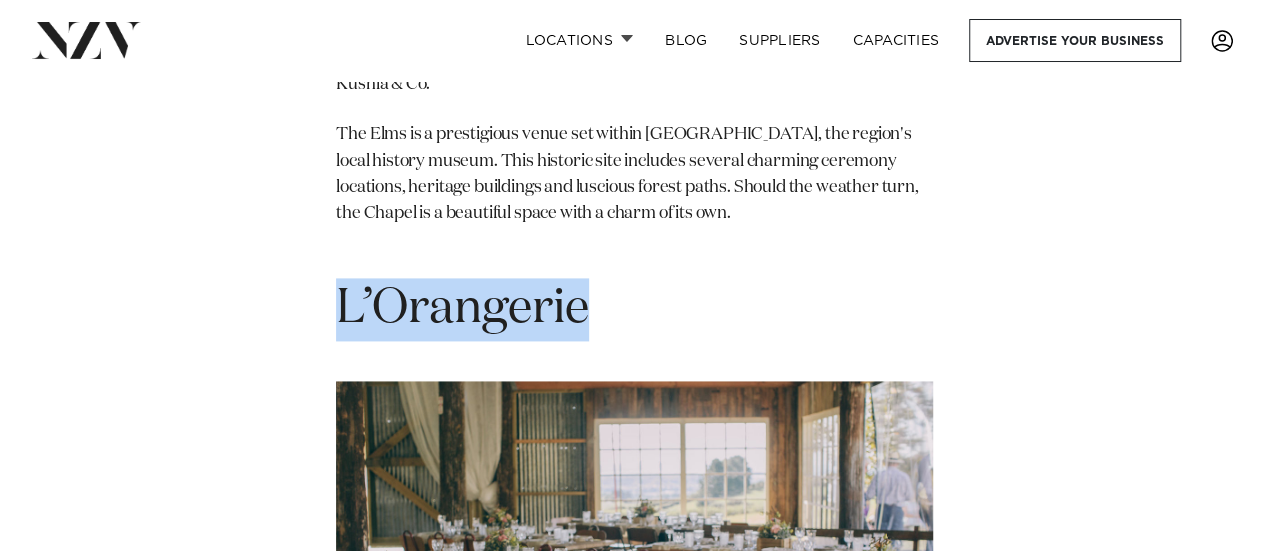scroll, scrollTop: 8870, scrollLeft: 0, axis: vertical 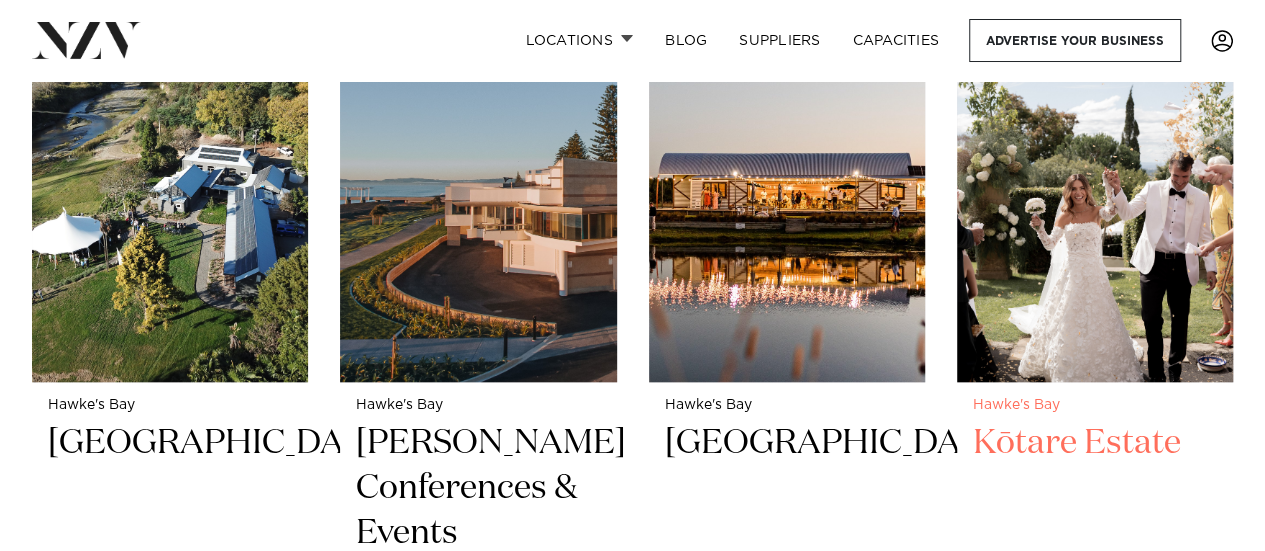 click on "Kōtare Estate" at bounding box center [1095, 488] 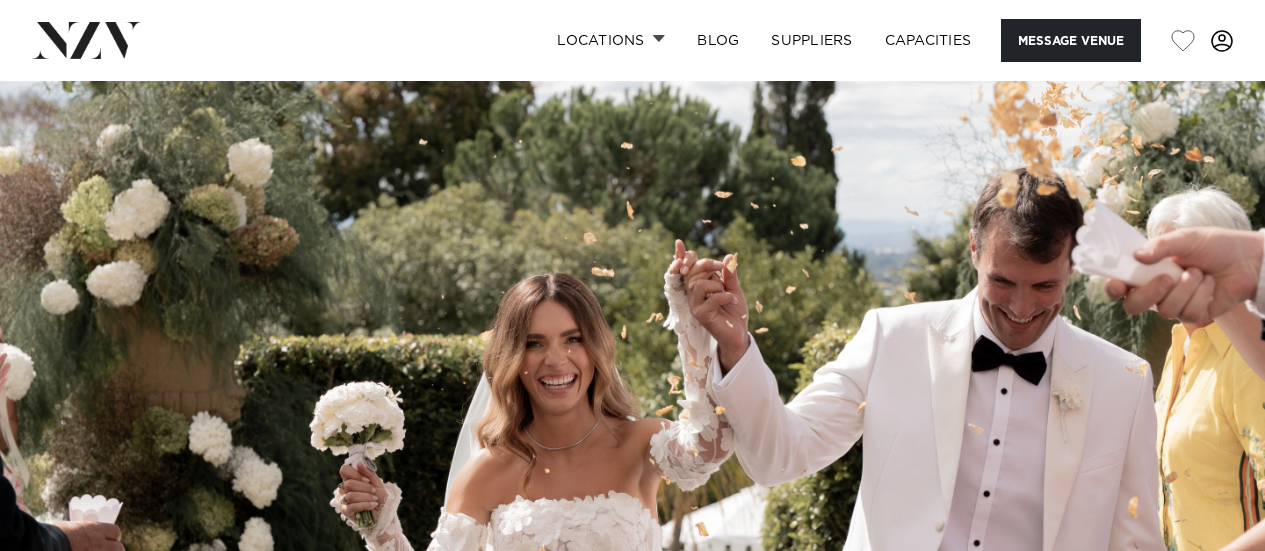 scroll, scrollTop: 262, scrollLeft: 0, axis: vertical 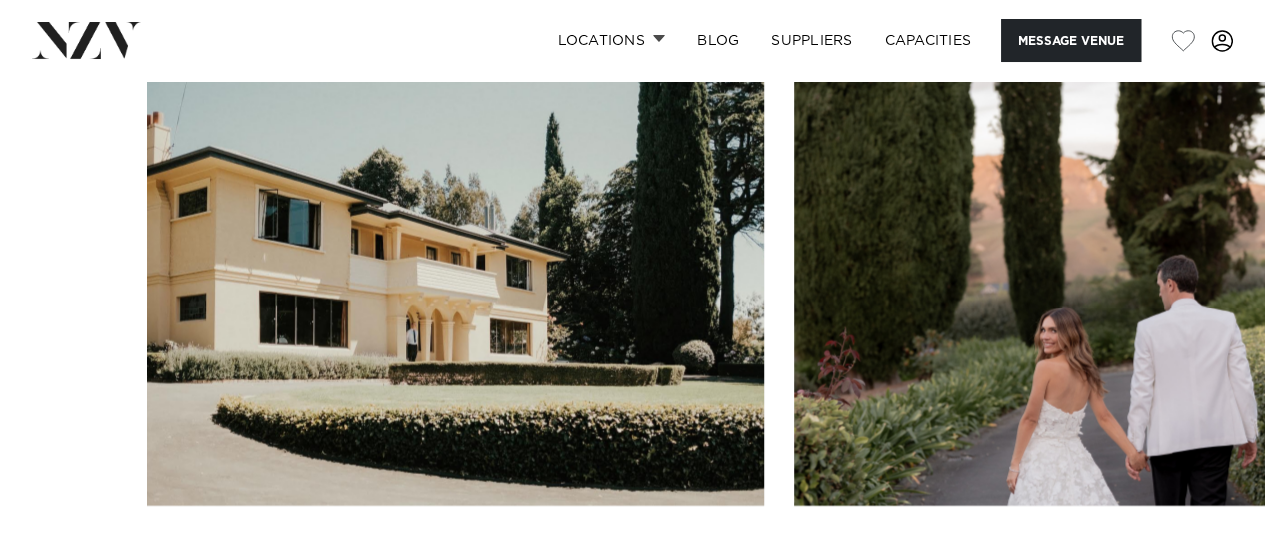 click at bounding box center [1205, 570] 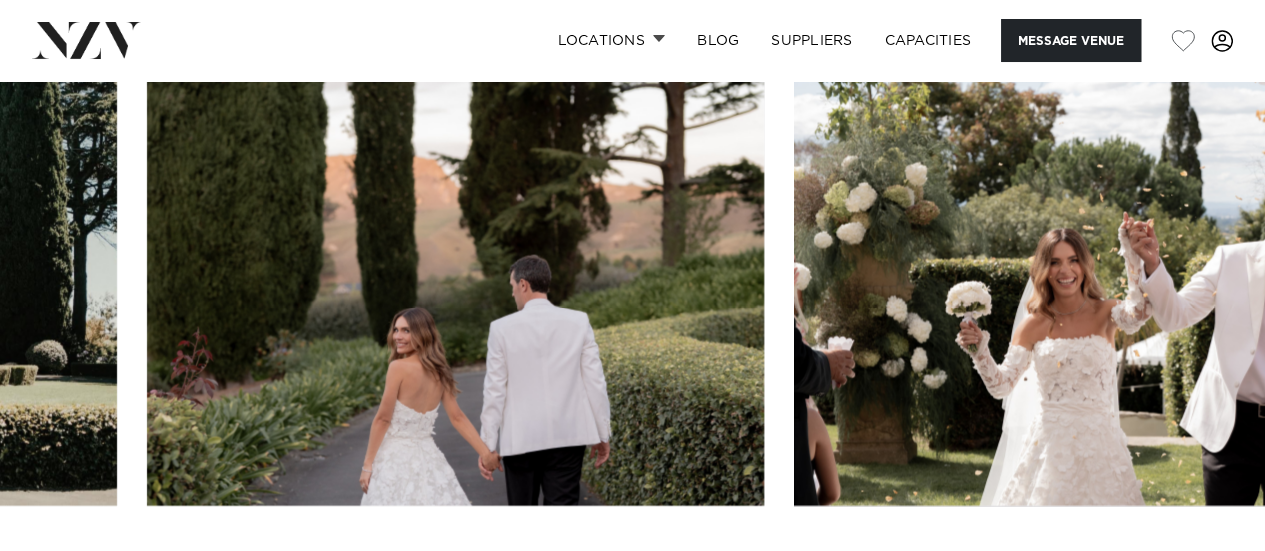 click at bounding box center [1205, 570] 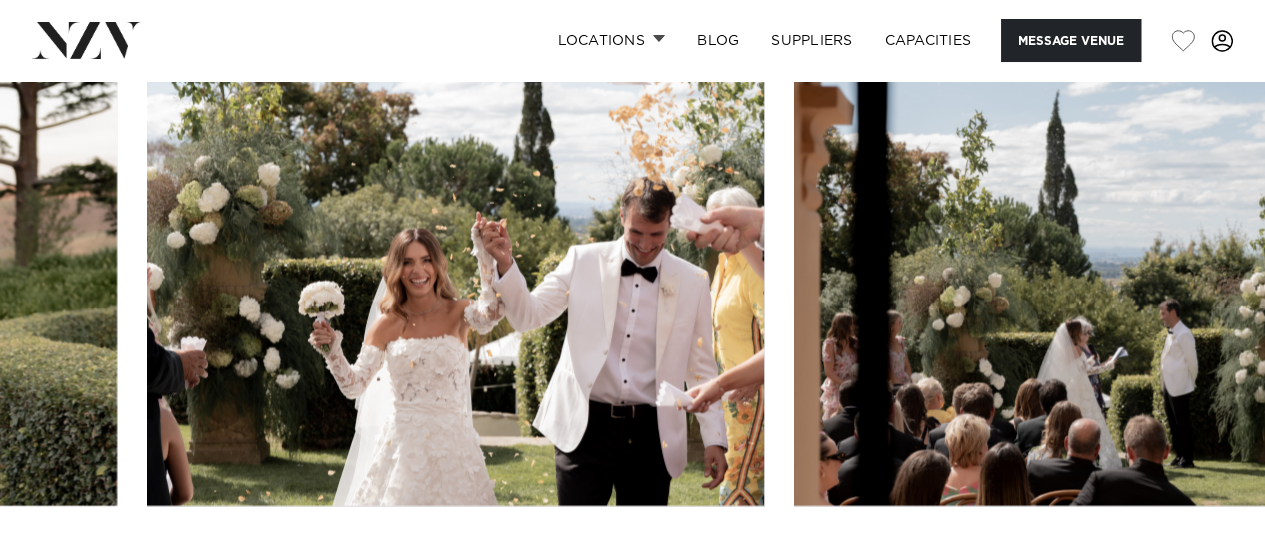 click at bounding box center (1205, 570) 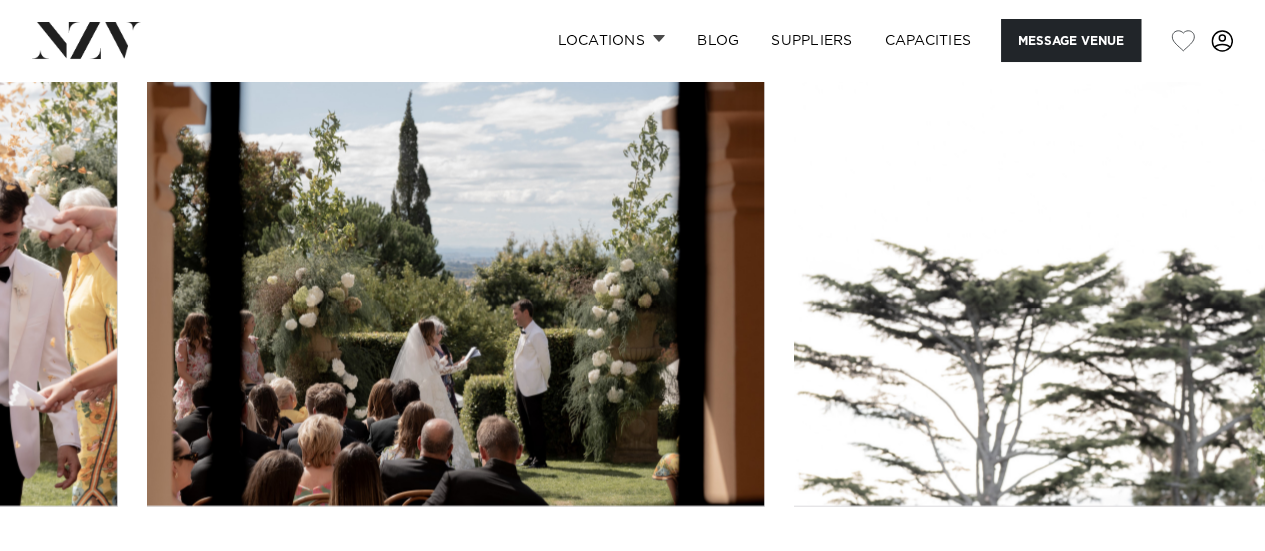 click at bounding box center [1205, 570] 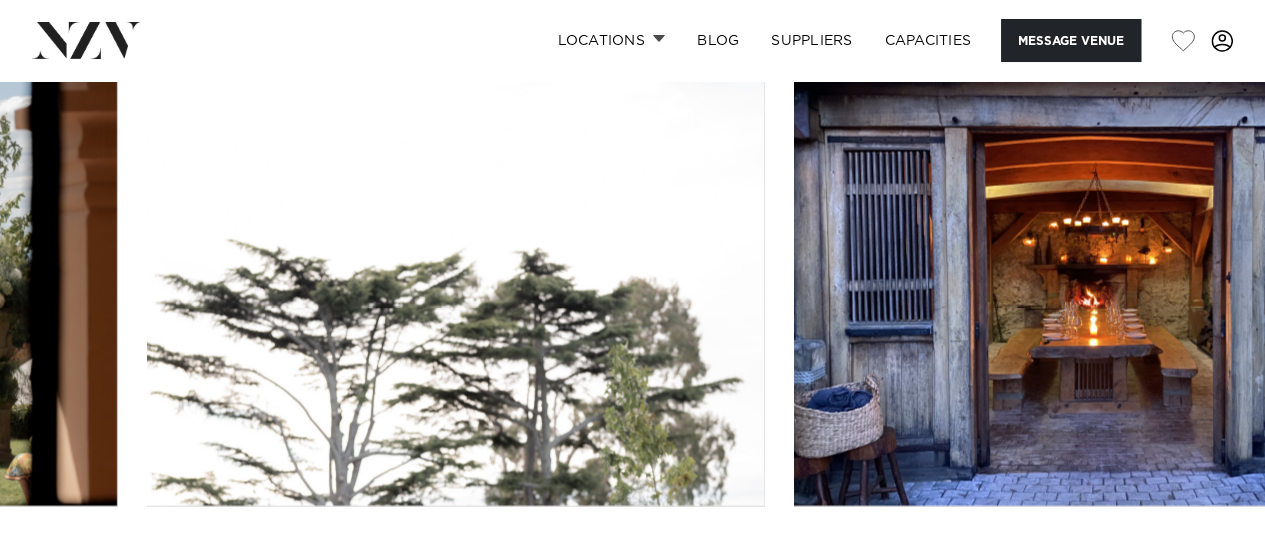 click at bounding box center (1205, 570) 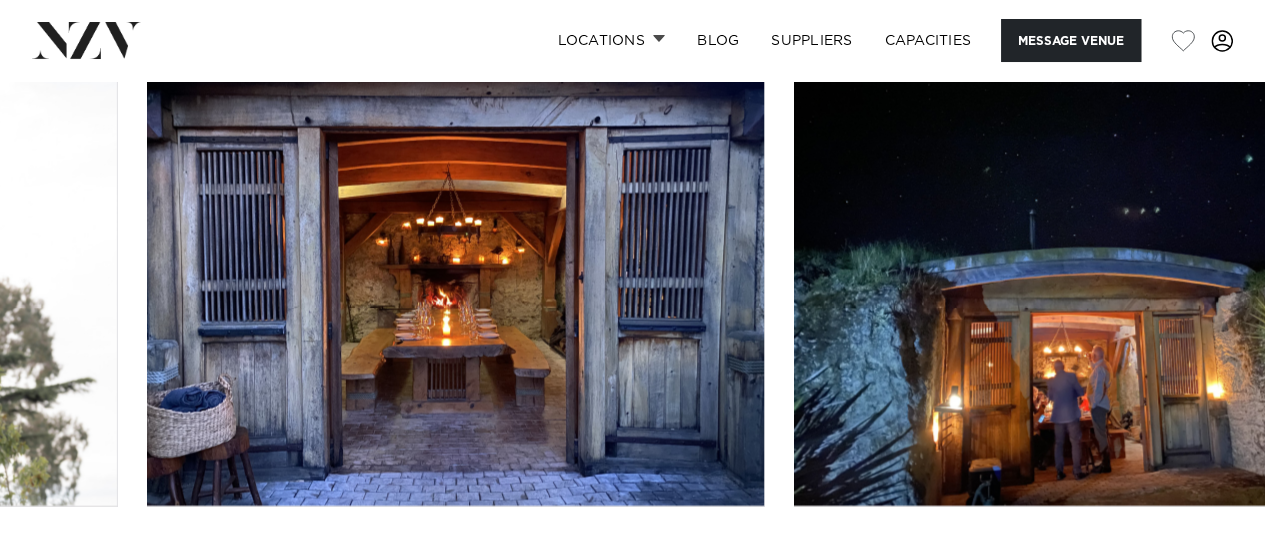 click at bounding box center [1205, 570] 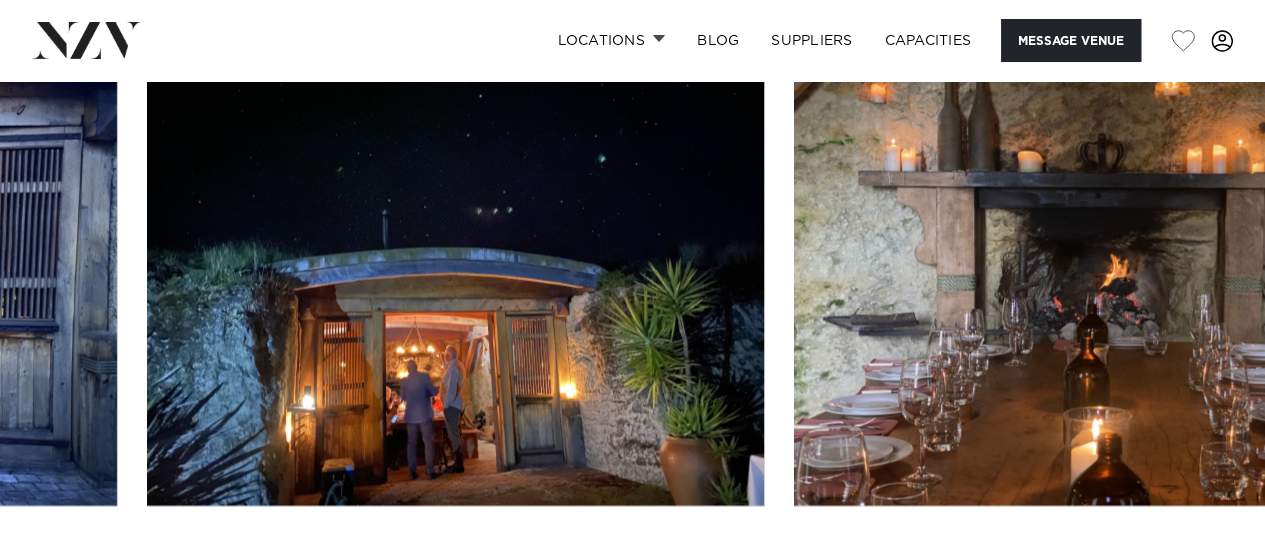 click at bounding box center [1205, 570] 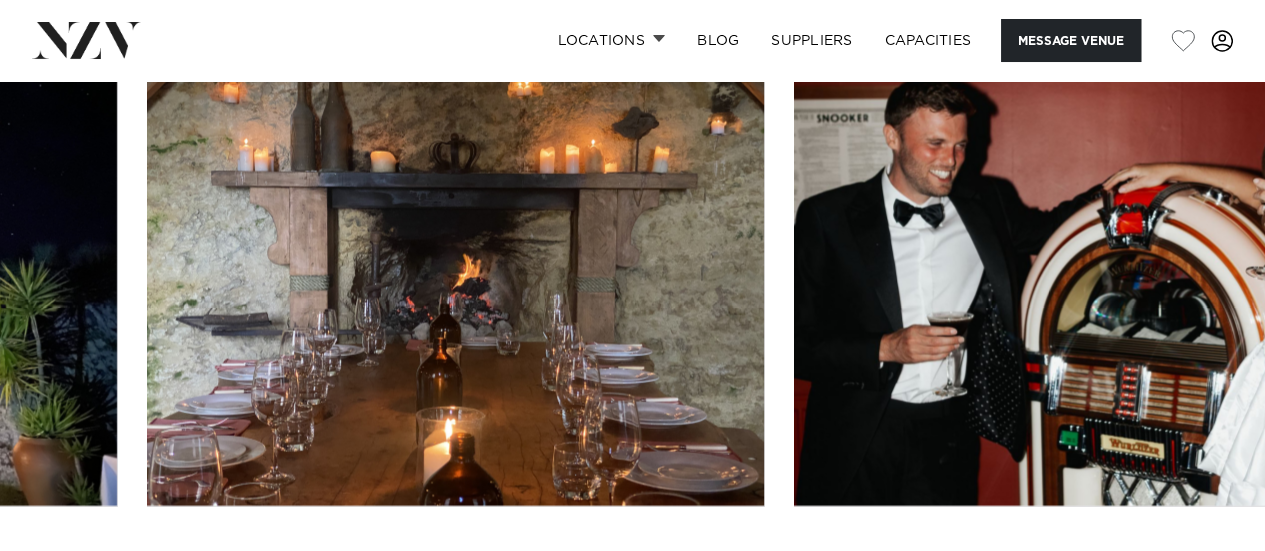 click at bounding box center (1205, 570) 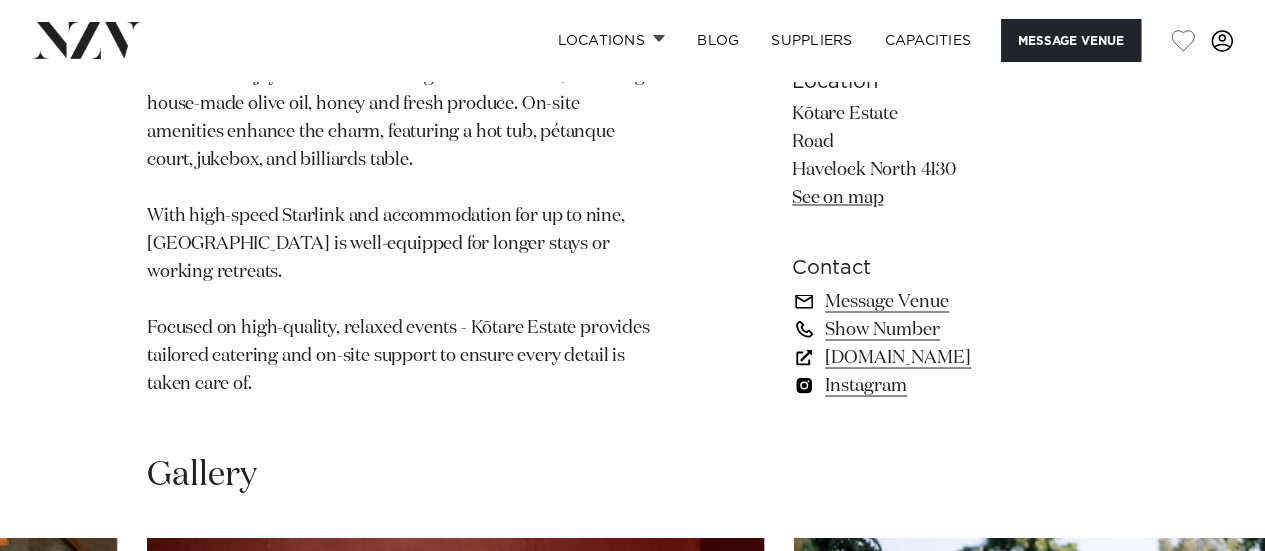 scroll, scrollTop: 1611, scrollLeft: 0, axis: vertical 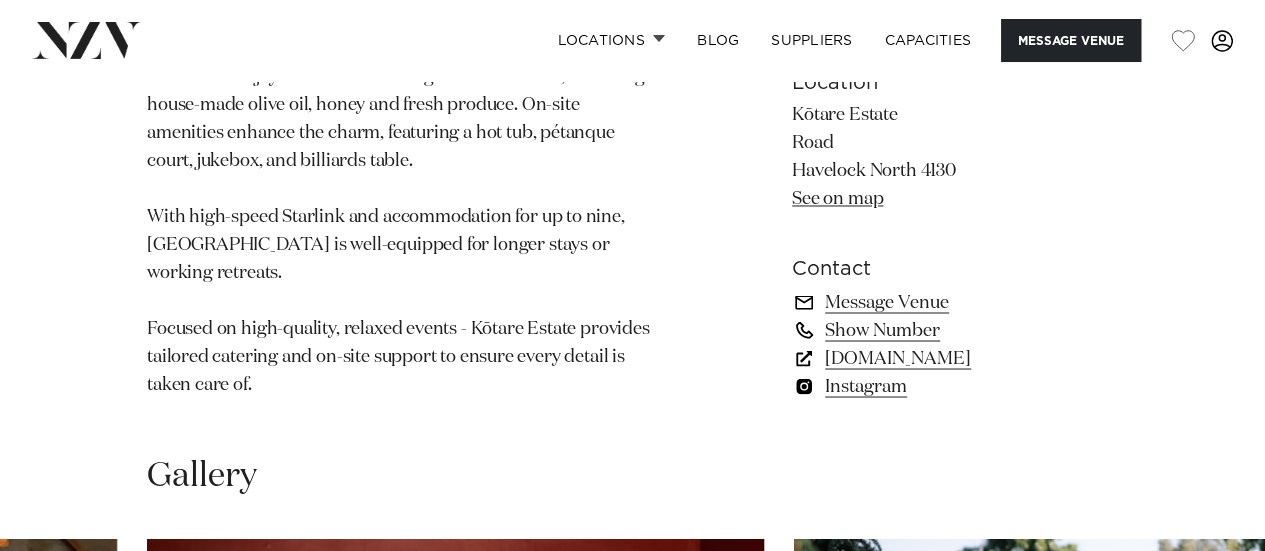 click on "[DOMAIN_NAME]" at bounding box center [955, 357] 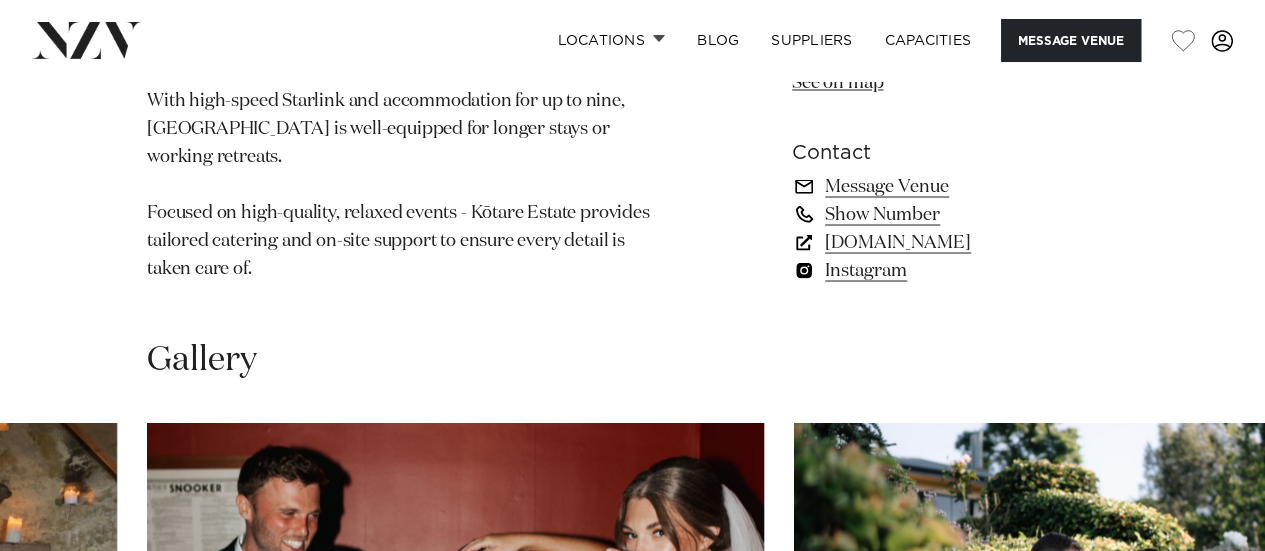 scroll, scrollTop: 1267, scrollLeft: 0, axis: vertical 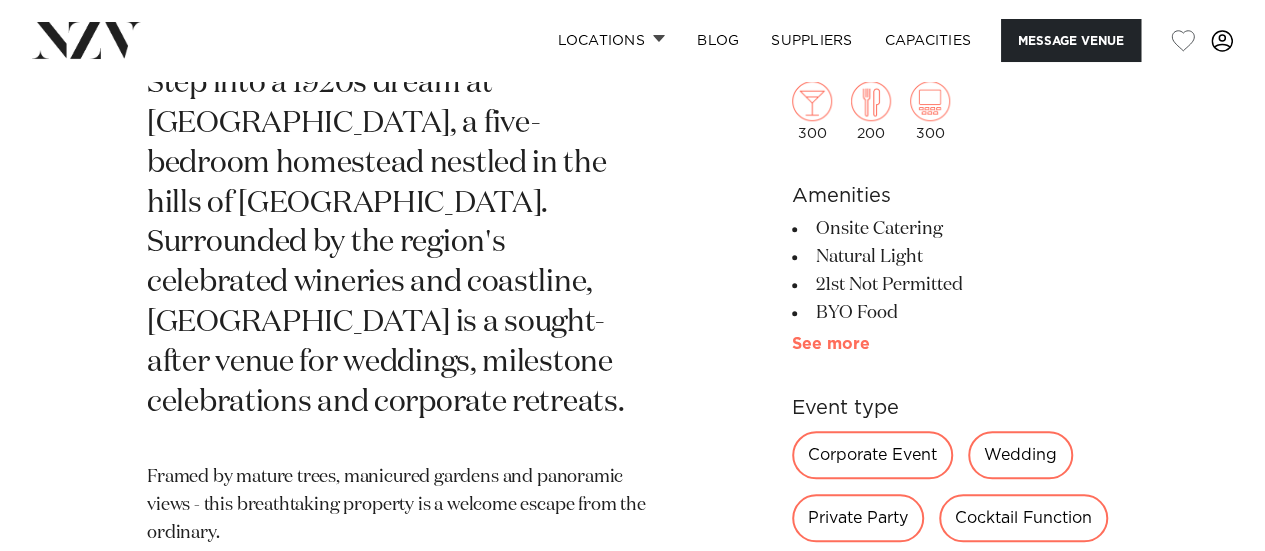 click on "See more" at bounding box center [870, 344] 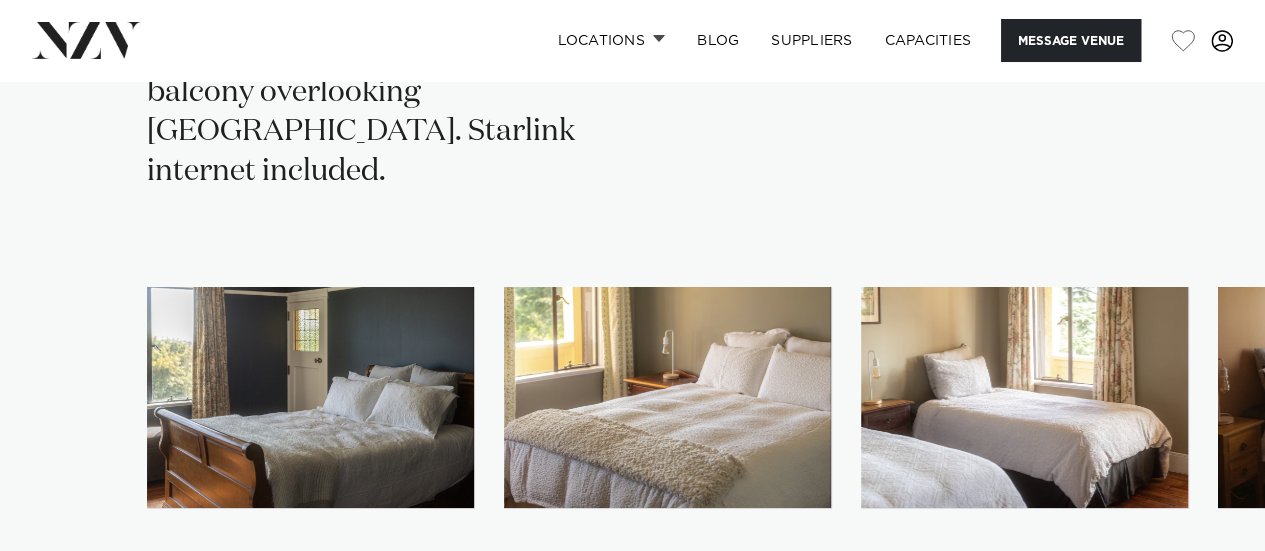 scroll, scrollTop: 3749, scrollLeft: 0, axis: vertical 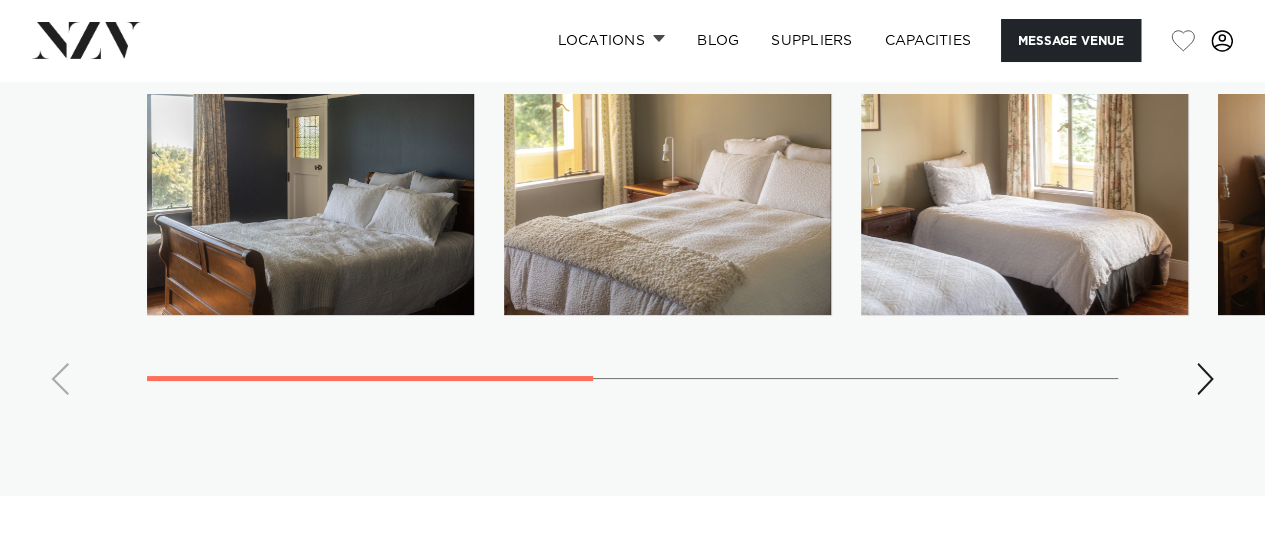 click at bounding box center [1205, 379] 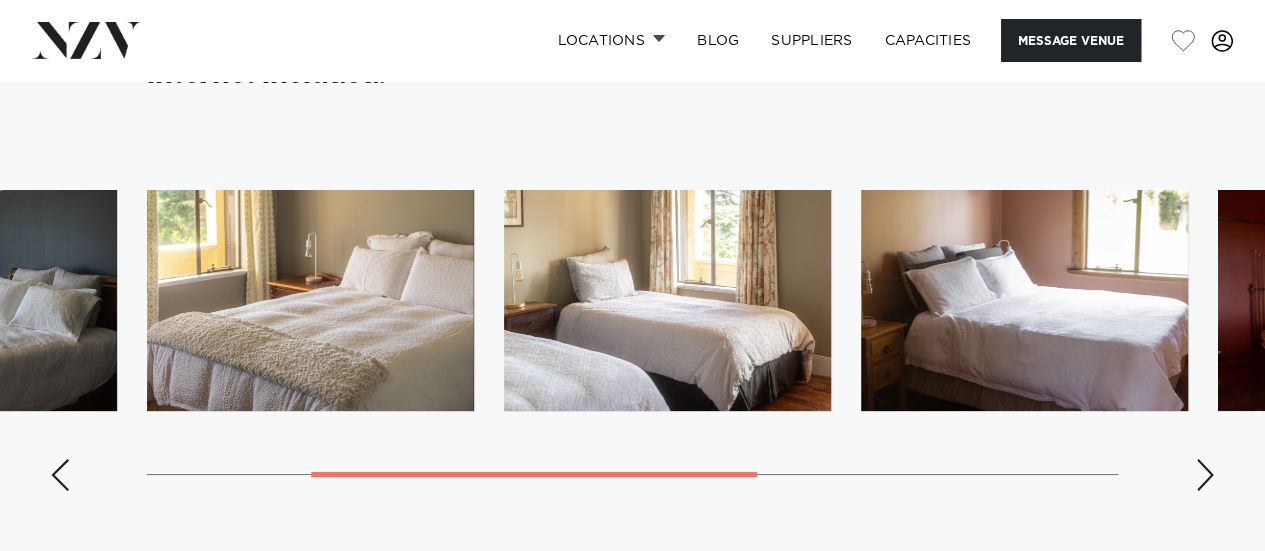 click at bounding box center (632, 348) 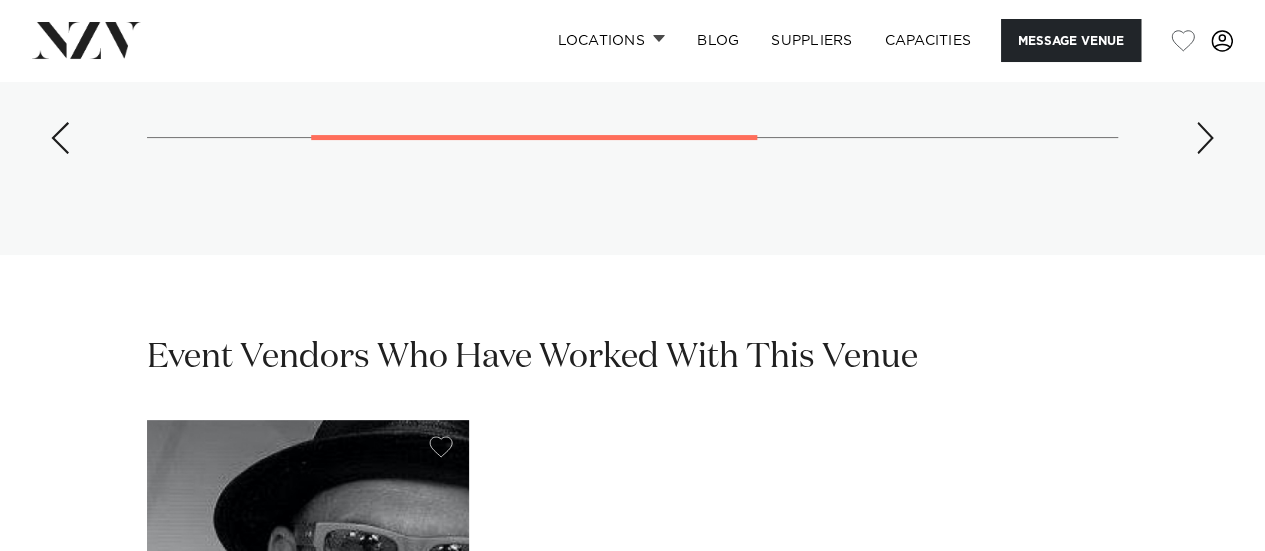 scroll, scrollTop: 3412, scrollLeft: 0, axis: vertical 